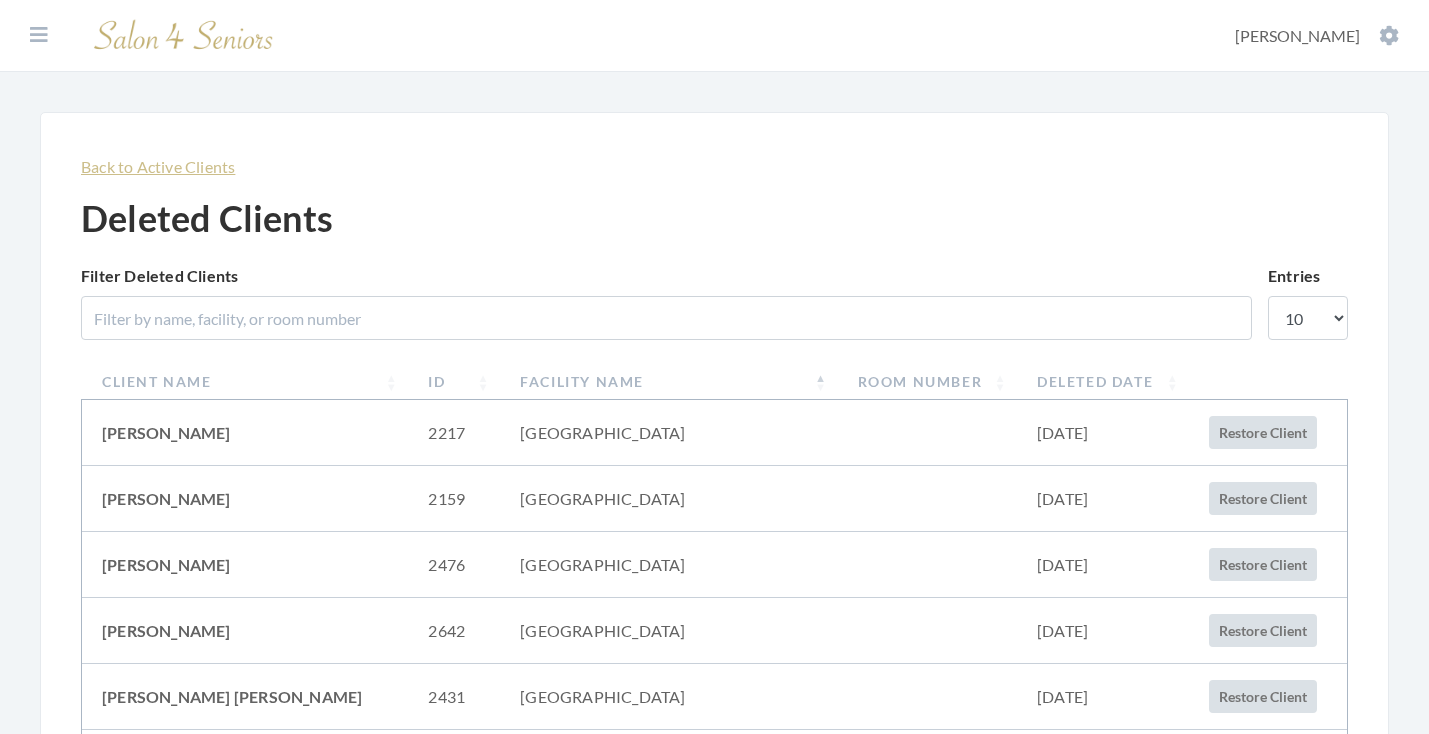 scroll, scrollTop: 0, scrollLeft: 0, axis: both 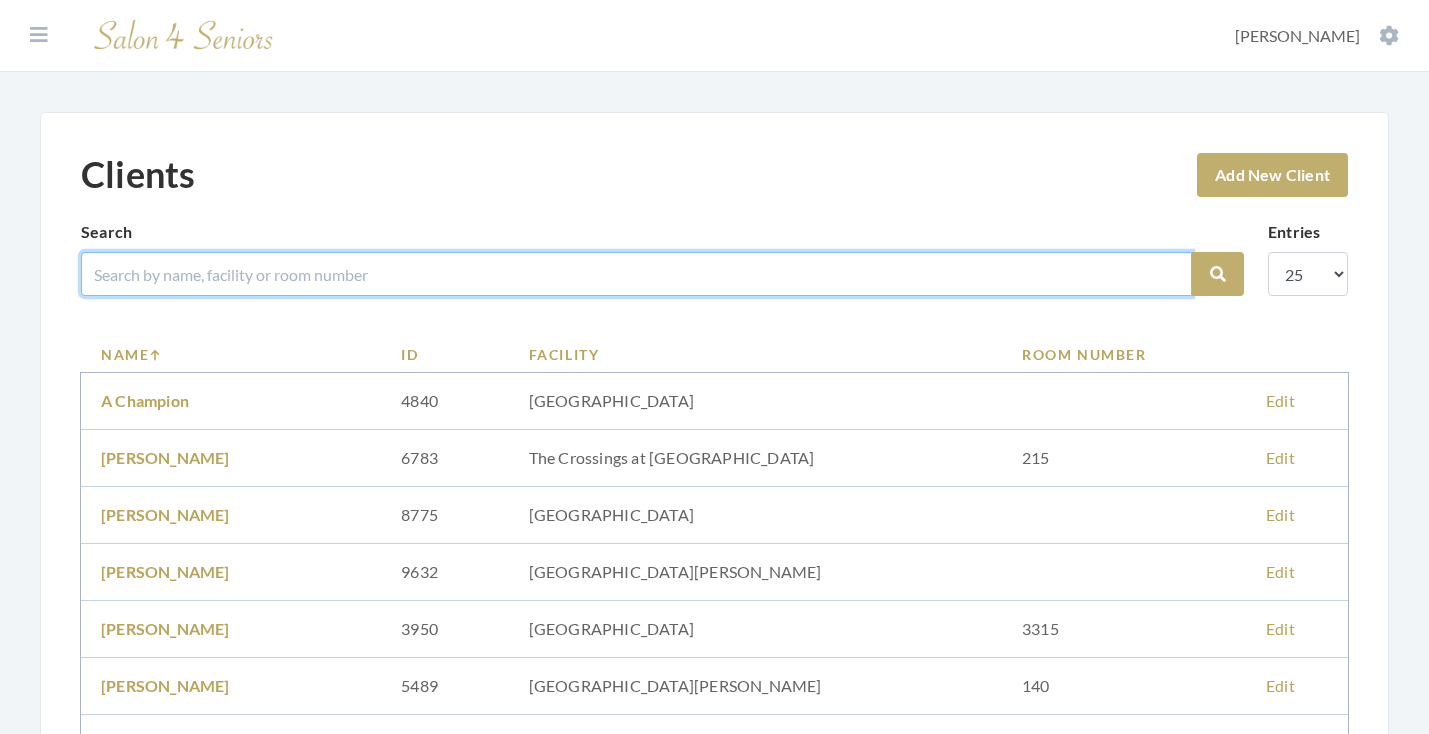 click at bounding box center (636, 274) 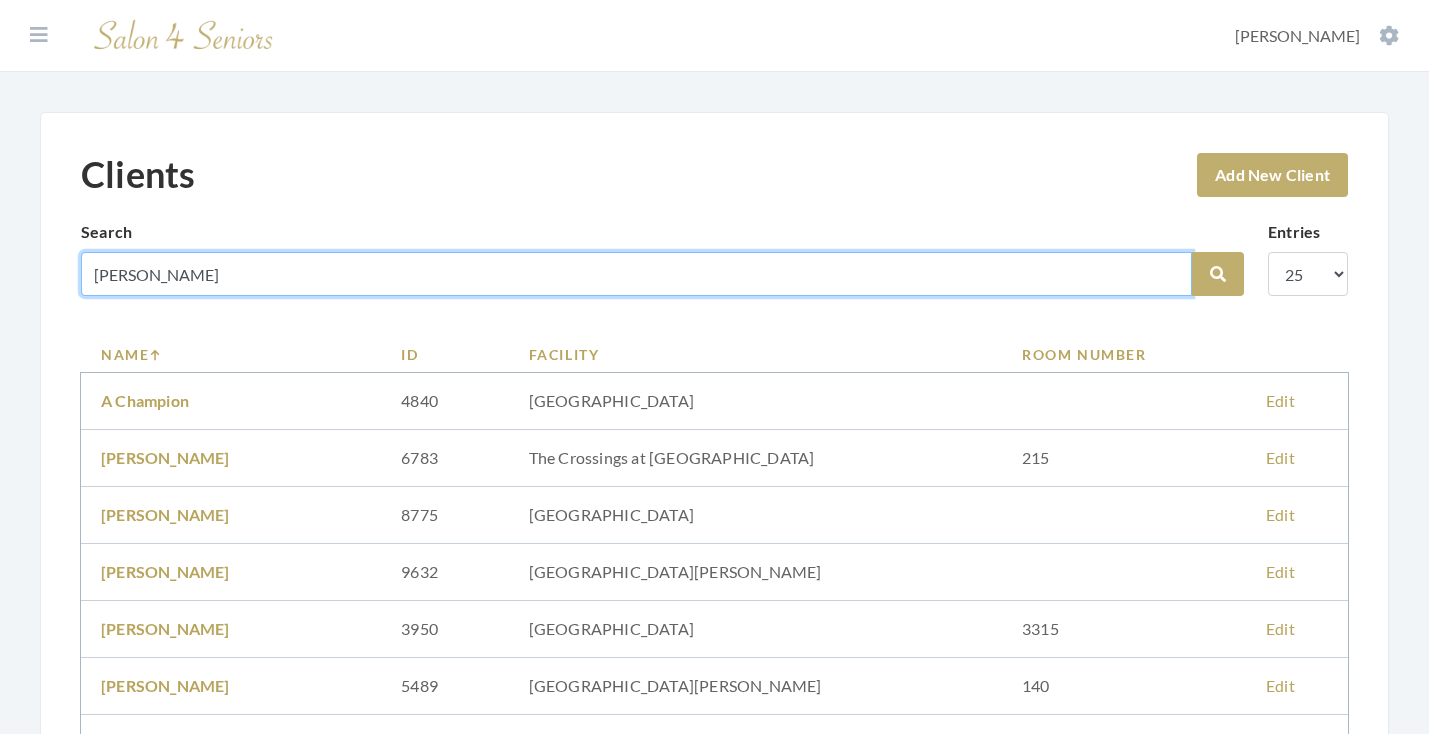 type on "SEARCY" 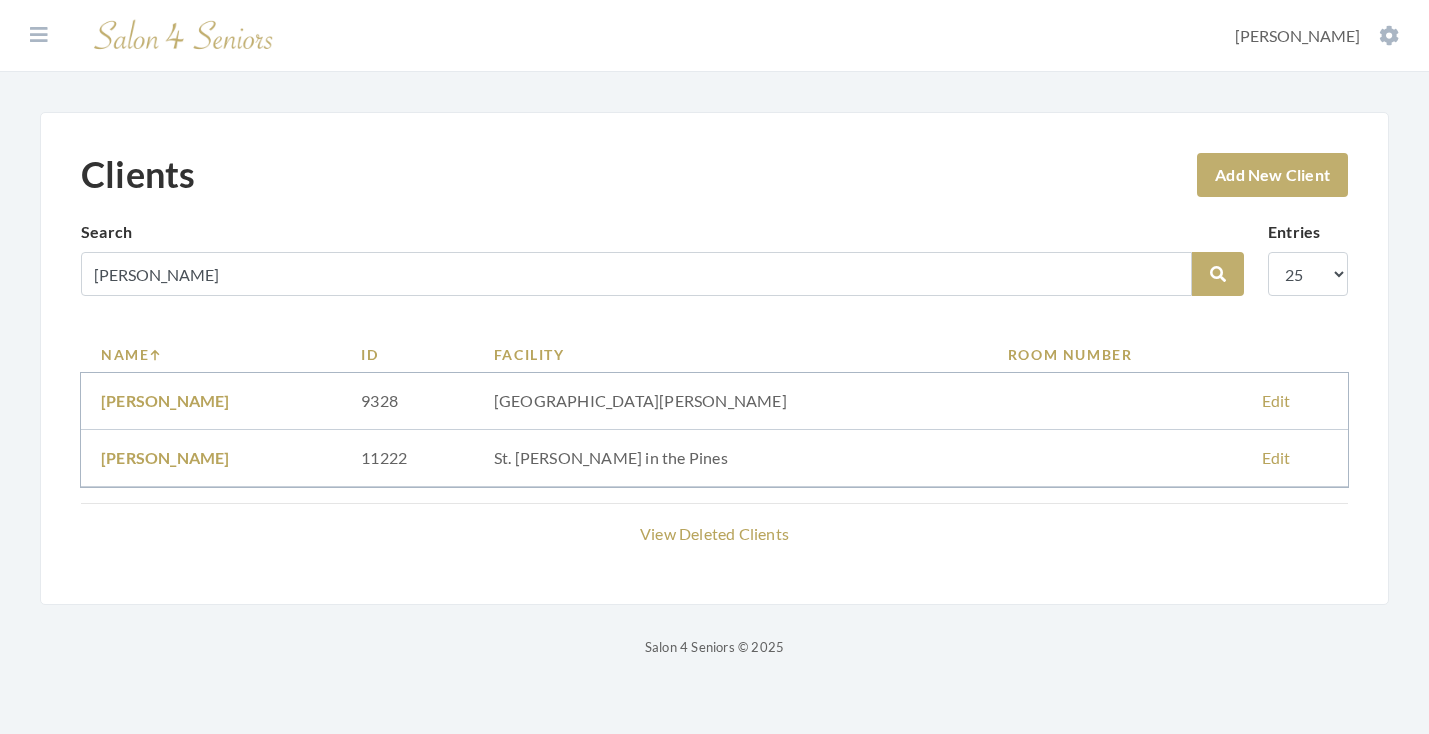 scroll, scrollTop: 0, scrollLeft: 0, axis: both 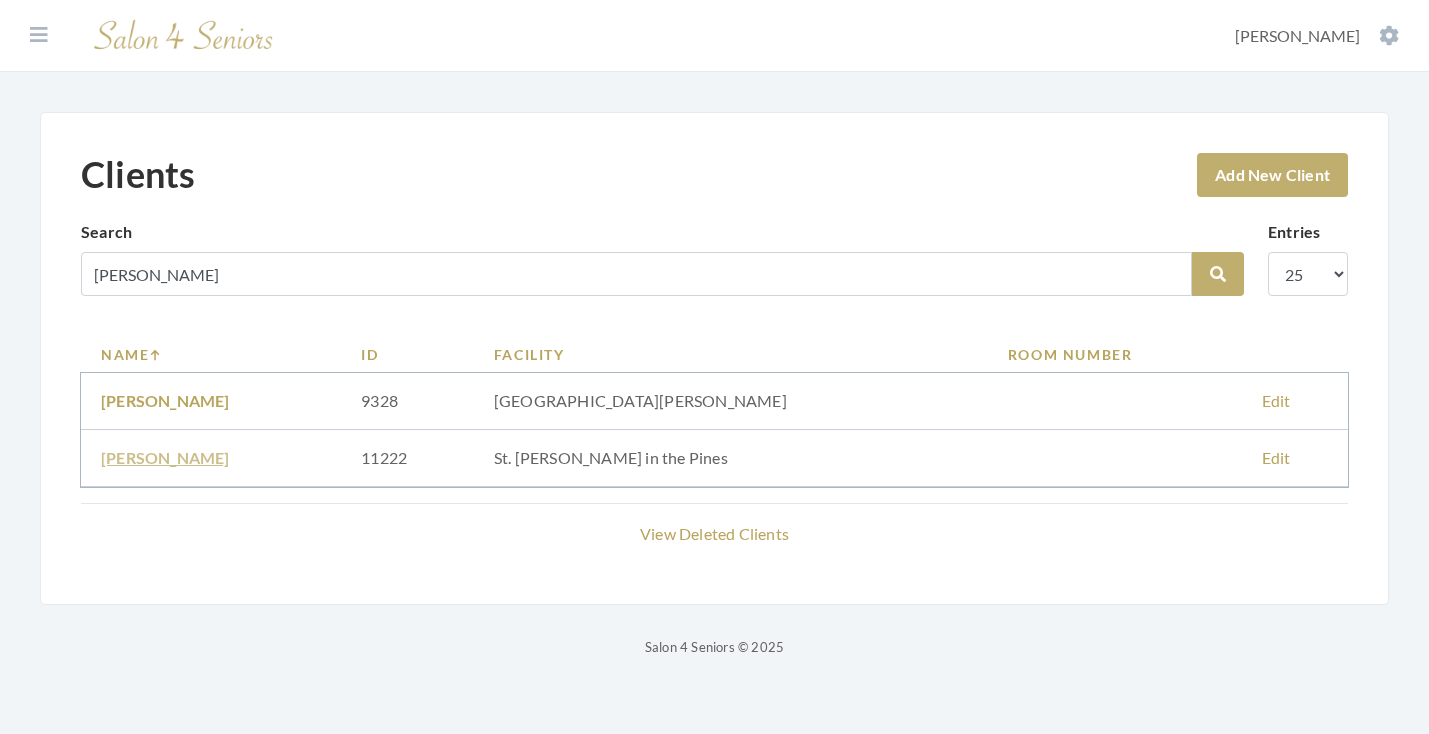 click on "KIMBERLY
SEARCY" at bounding box center (165, 457) 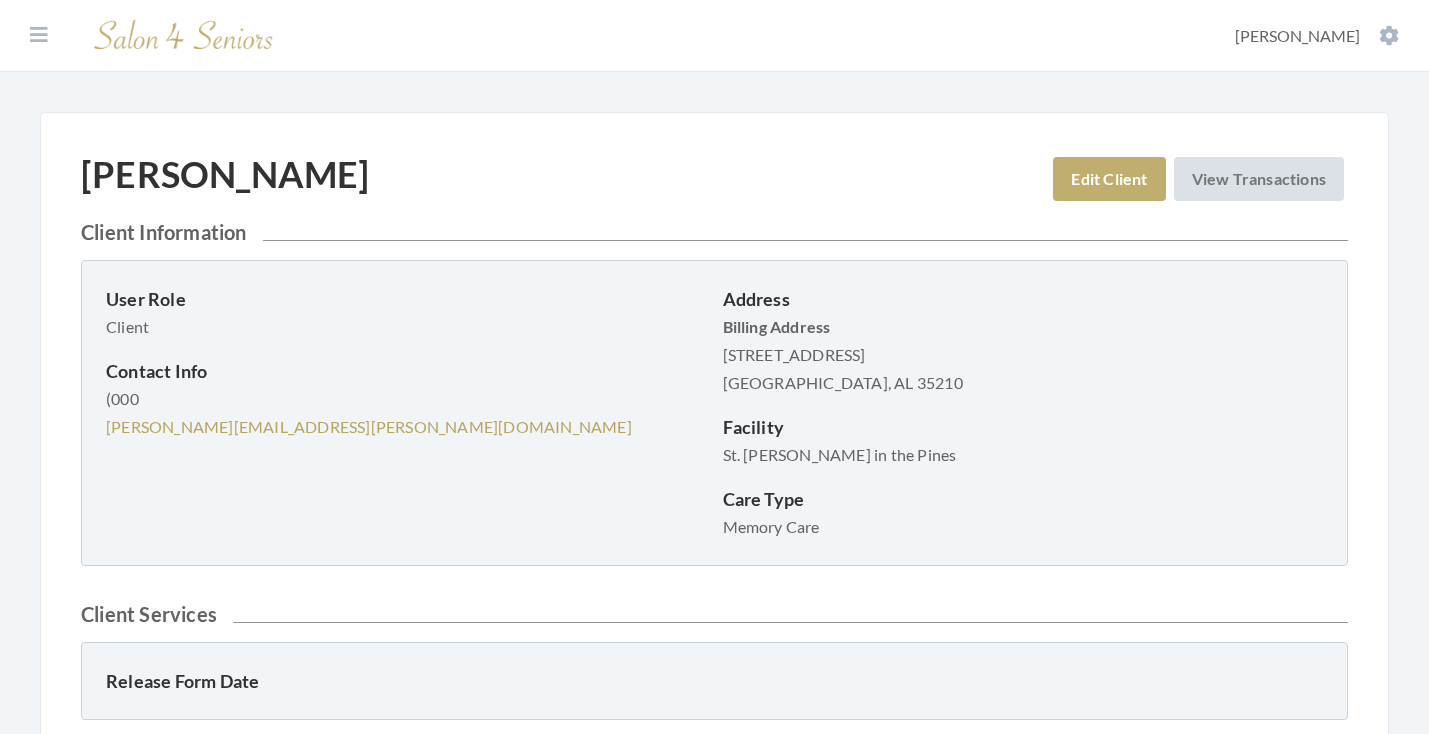 scroll, scrollTop: 69, scrollLeft: 0, axis: vertical 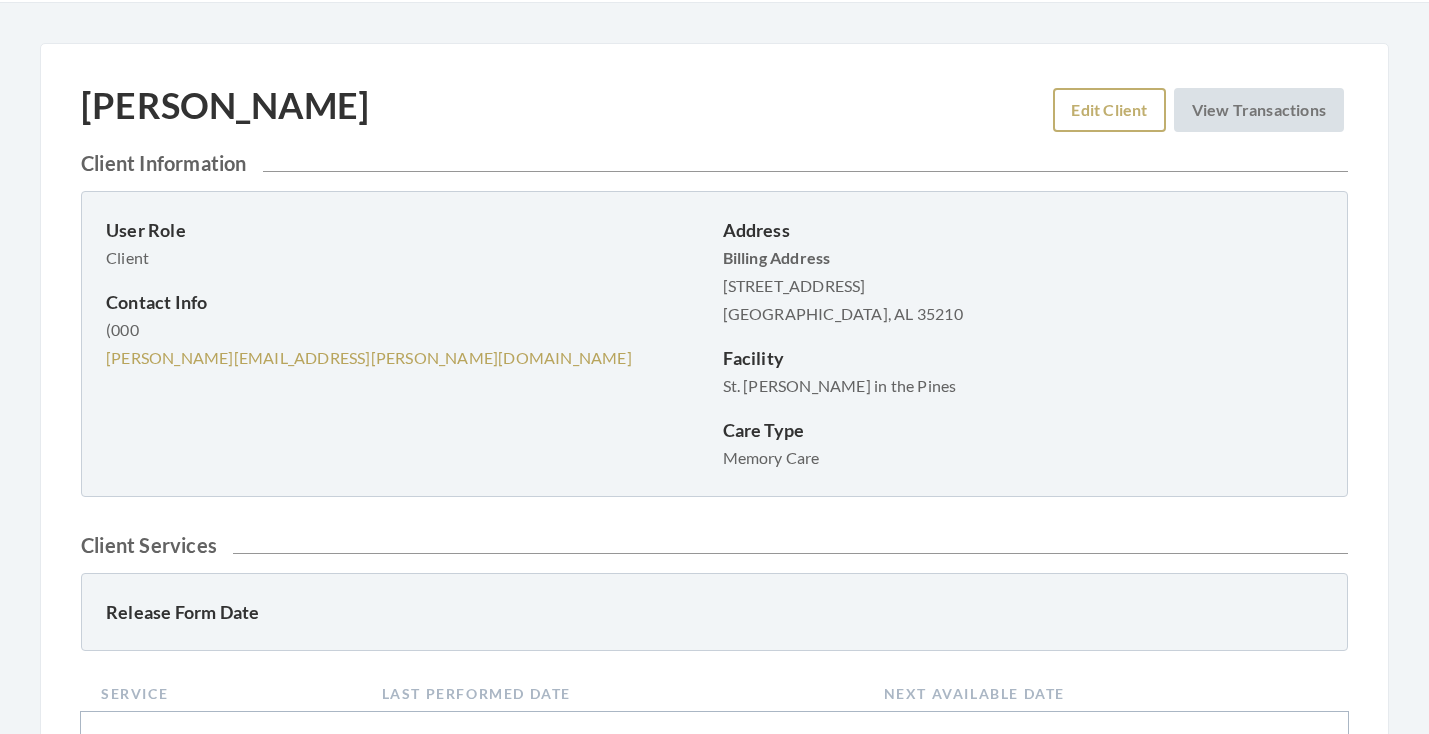 click on "Edit Client" at bounding box center (1109, 110) 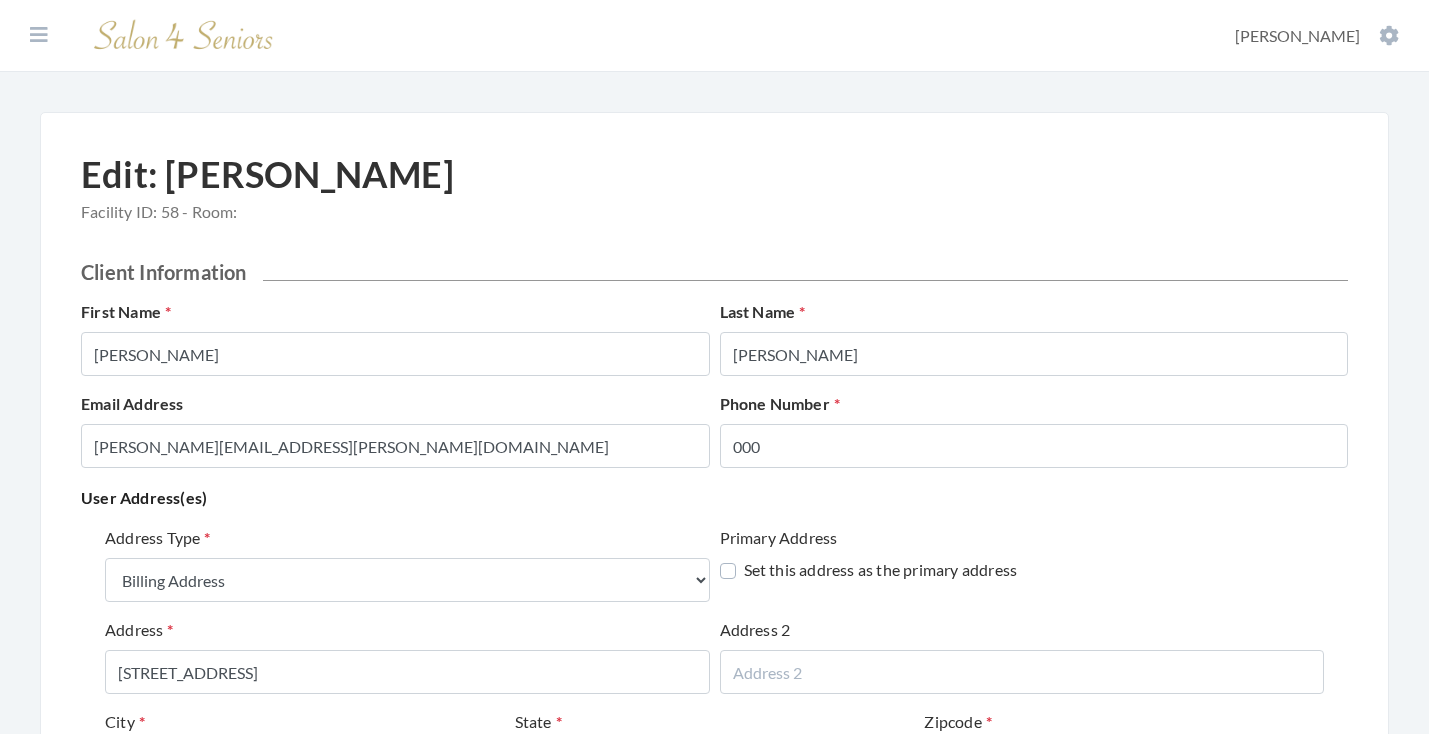select on "billing" 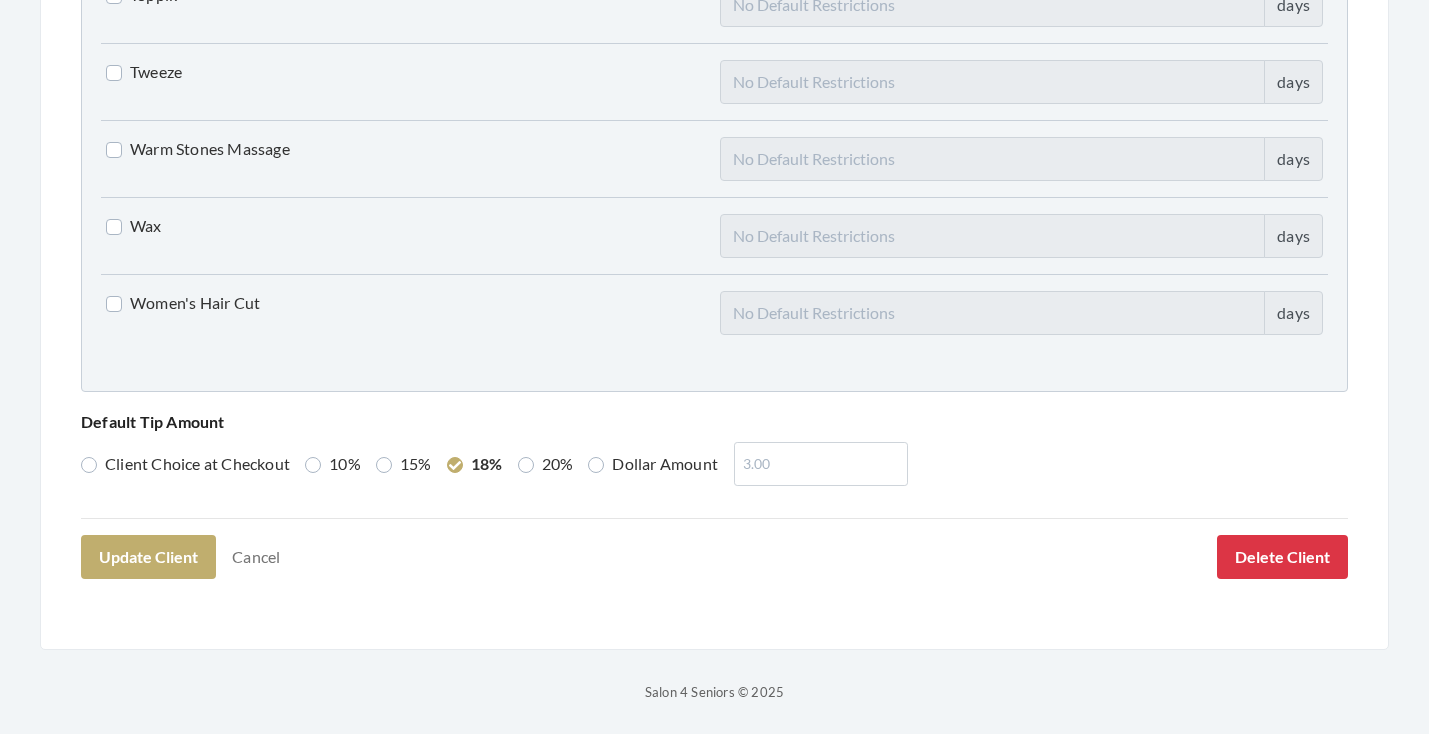 scroll, scrollTop: 5059, scrollLeft: 0, axis: vertical 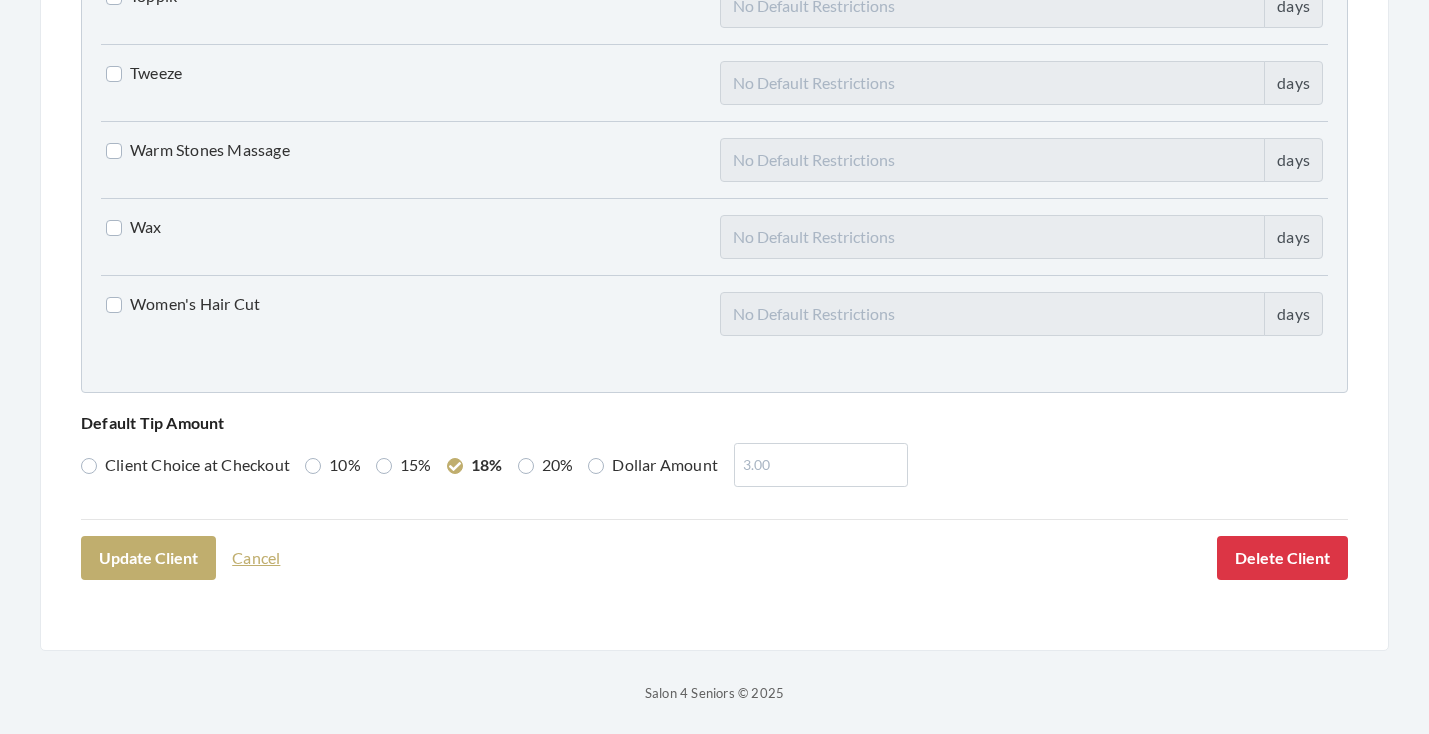 click on "Cancel" at bounding box center (256, 558) 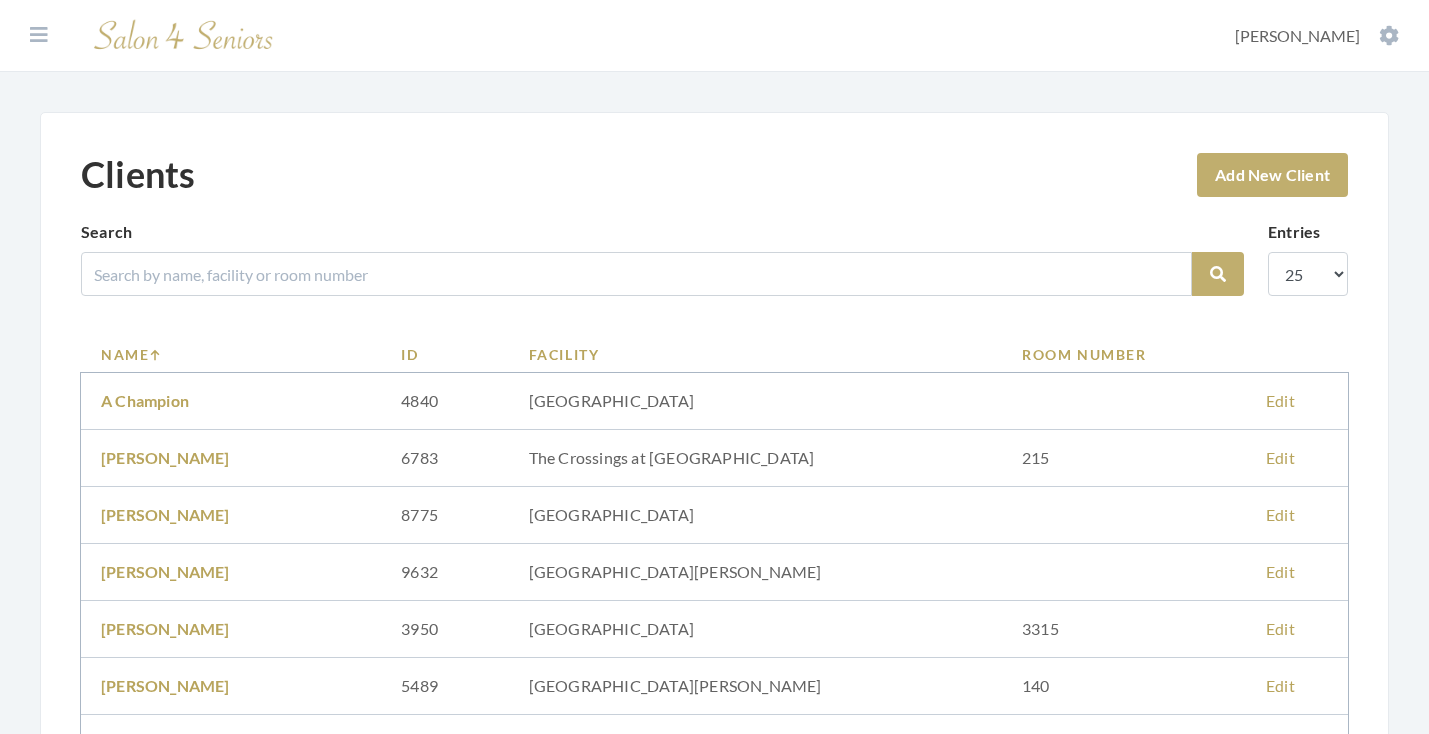 scroll, scrollTop: 0, scrollLeft: 0, axis: both 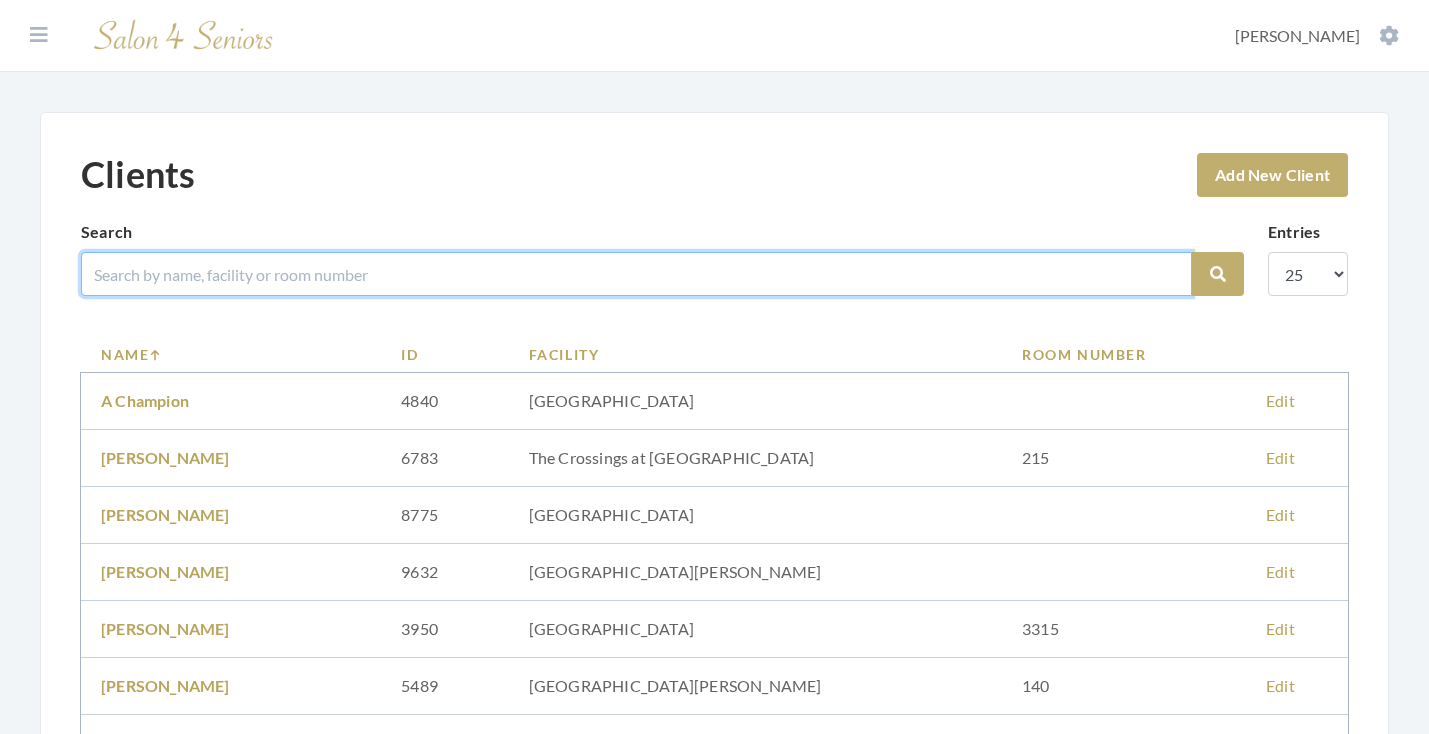 click at bounding box center [636, 274] 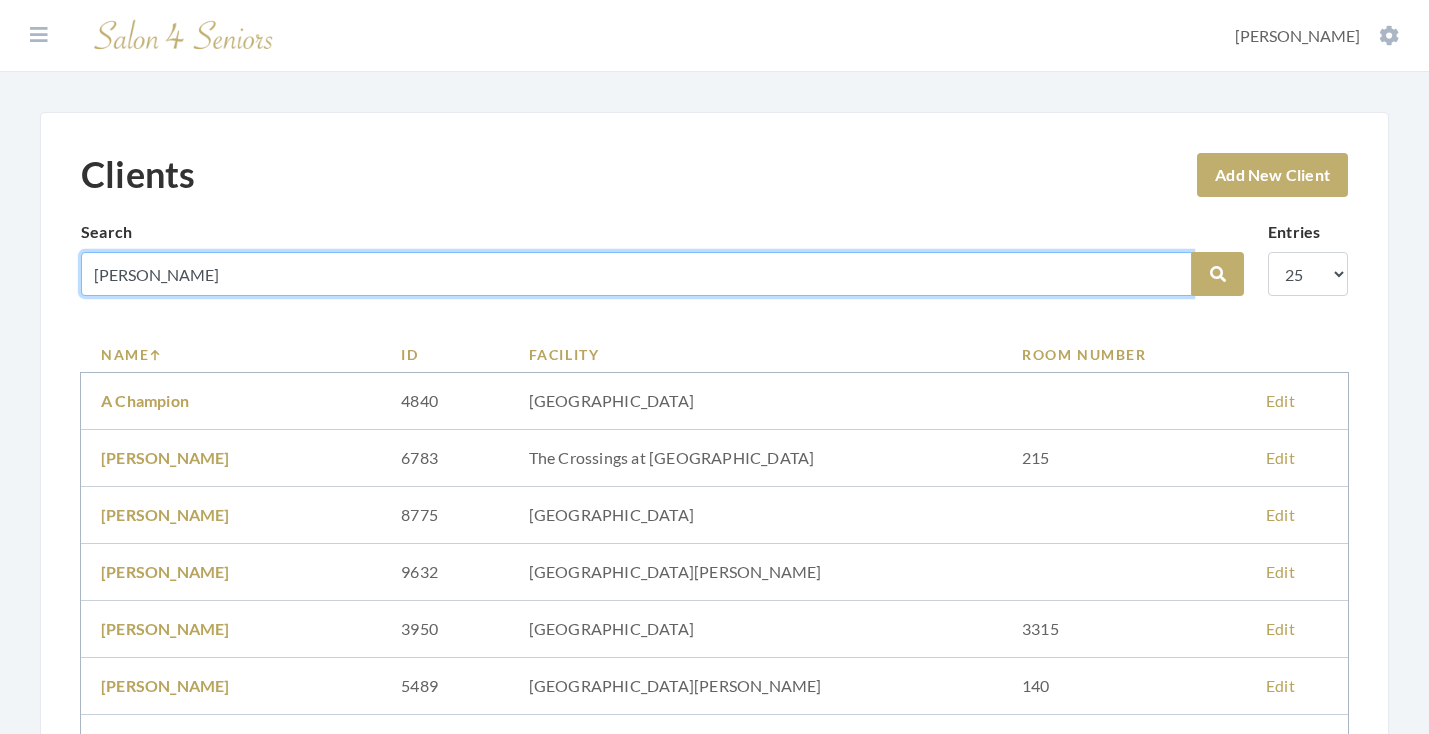 type on "WILLIS" 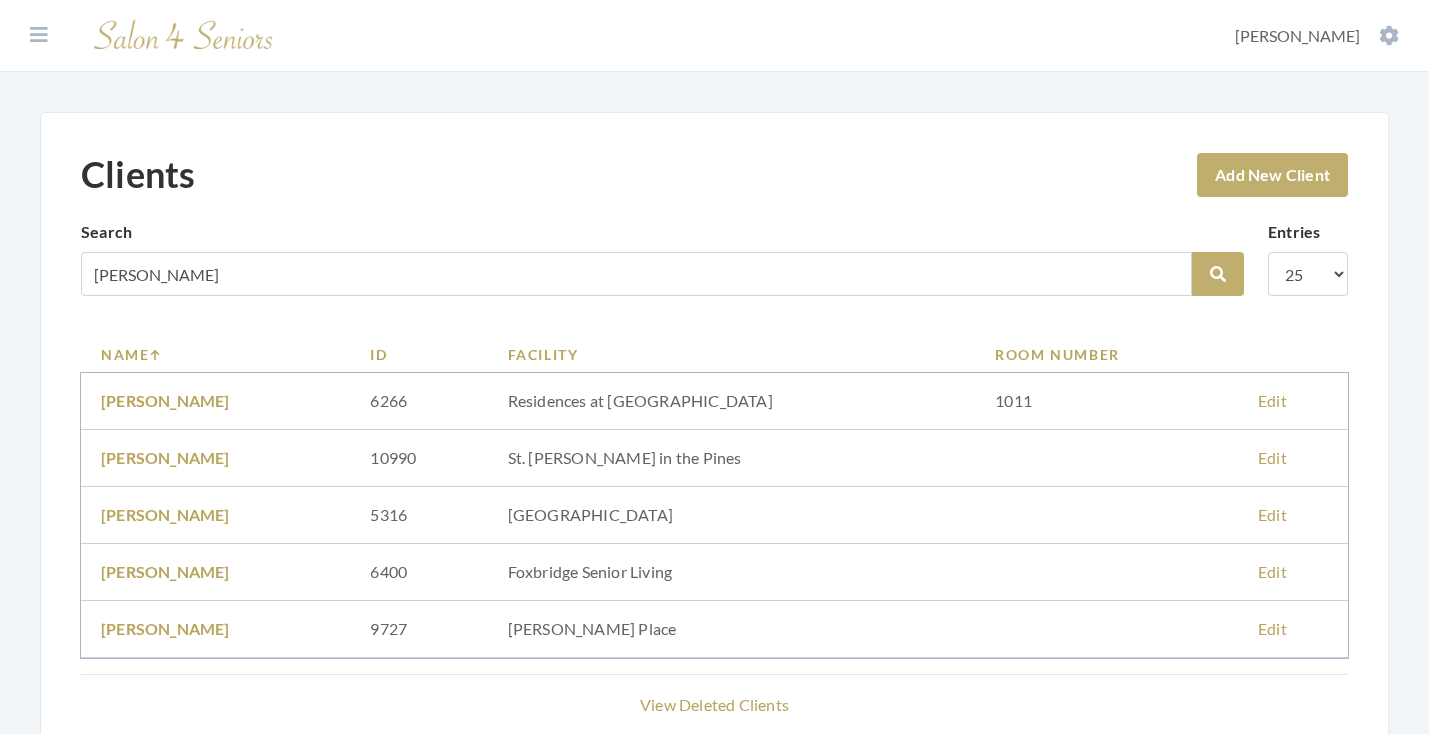 scroll, scrollTop: 0, scrollLeft: 0, axis: both 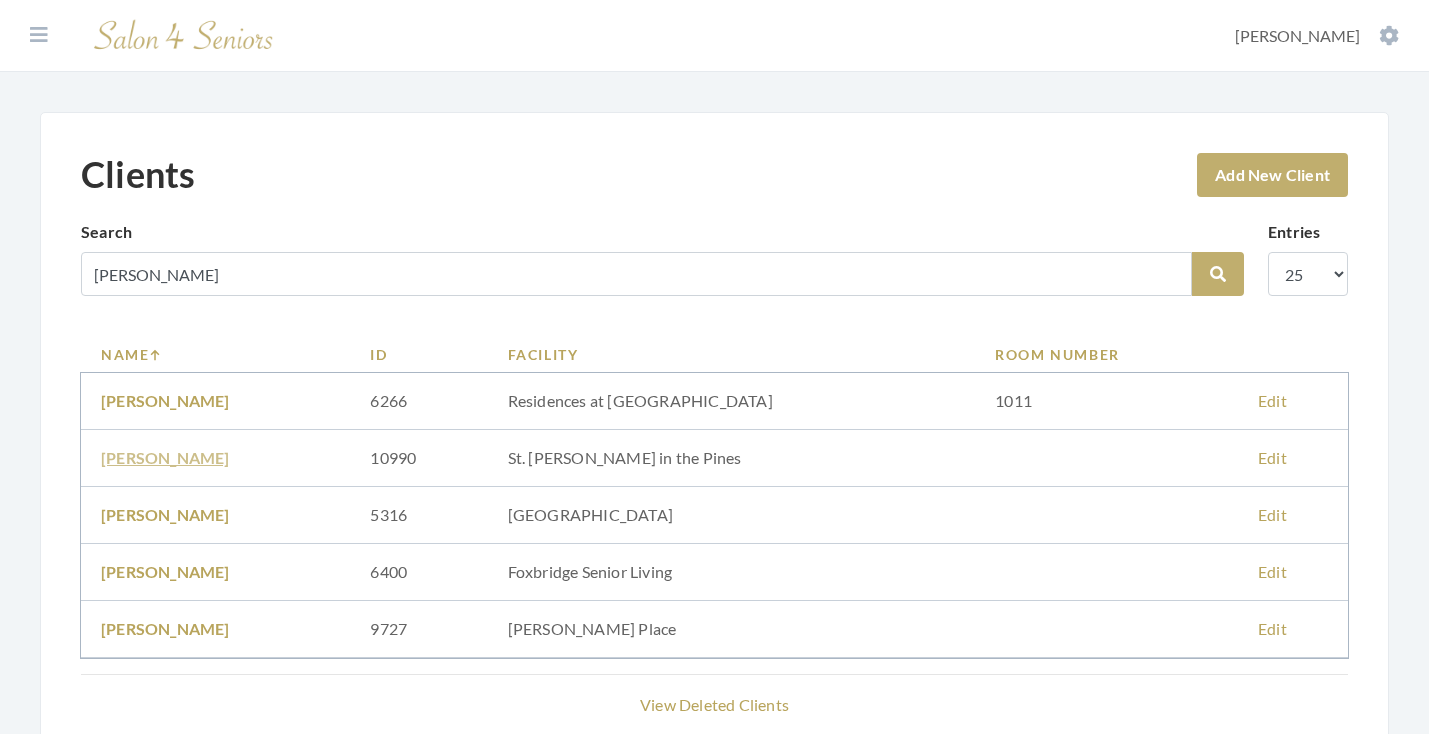 click on "Katherine
Willis" at bounding box center (165, 457) 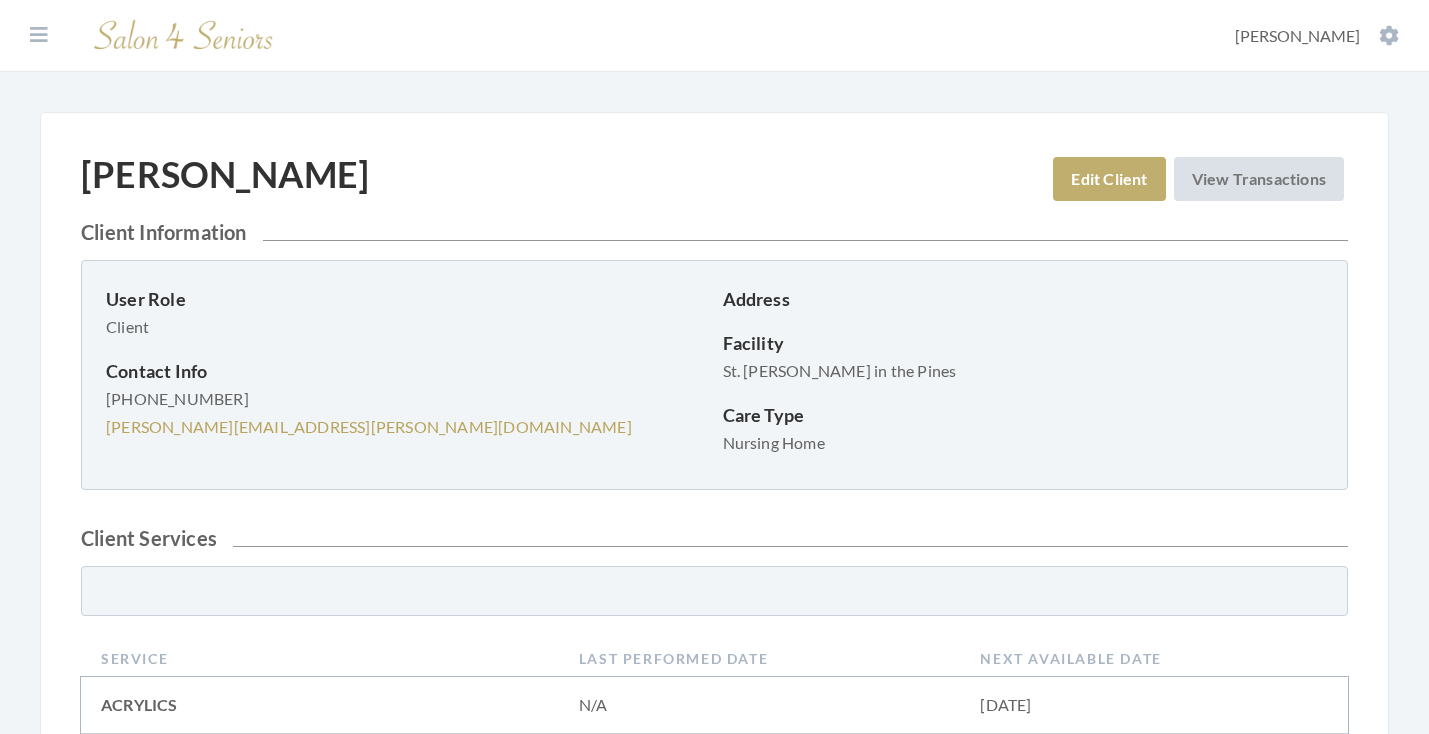 scroll, scrollTop: 0, scrollLeft: 0, axis: both 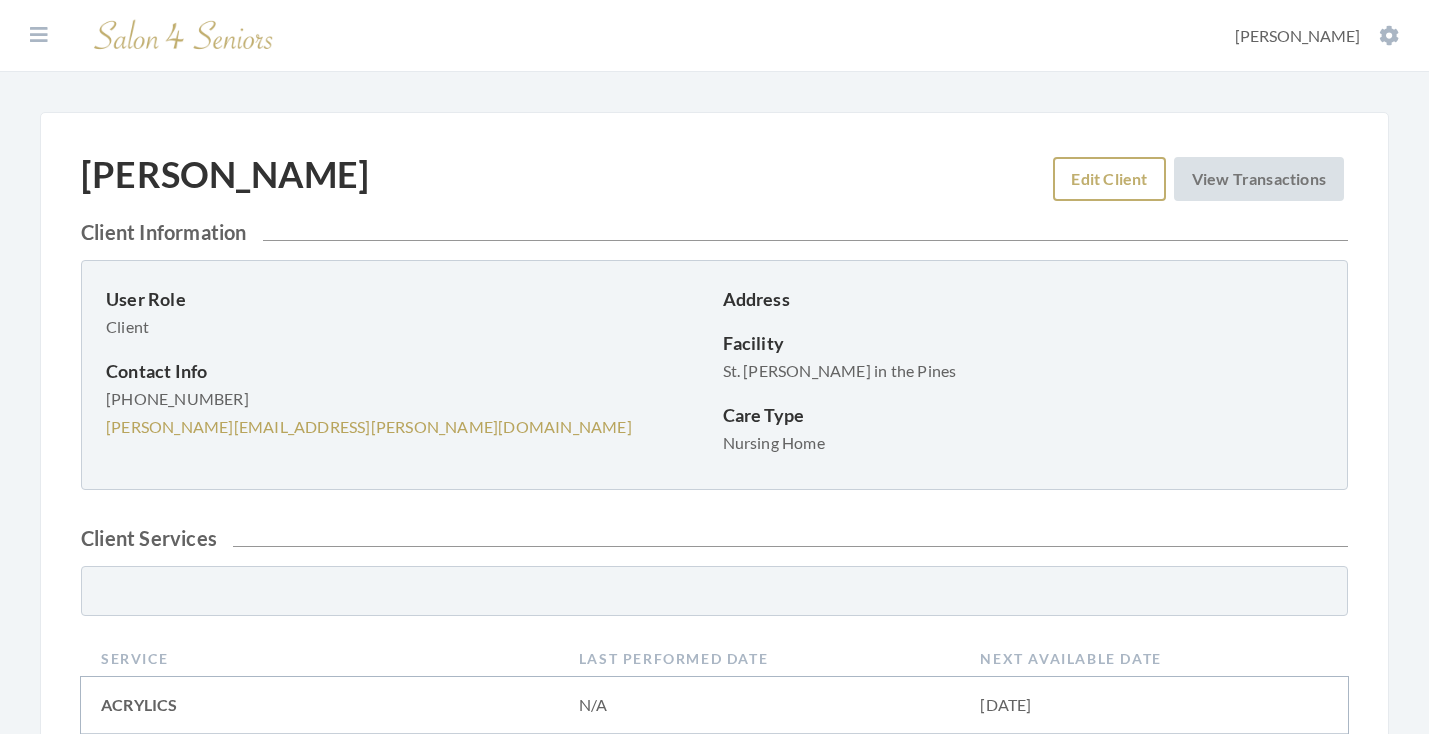 click on "Edit Client" at bounding box center [1109, 179] 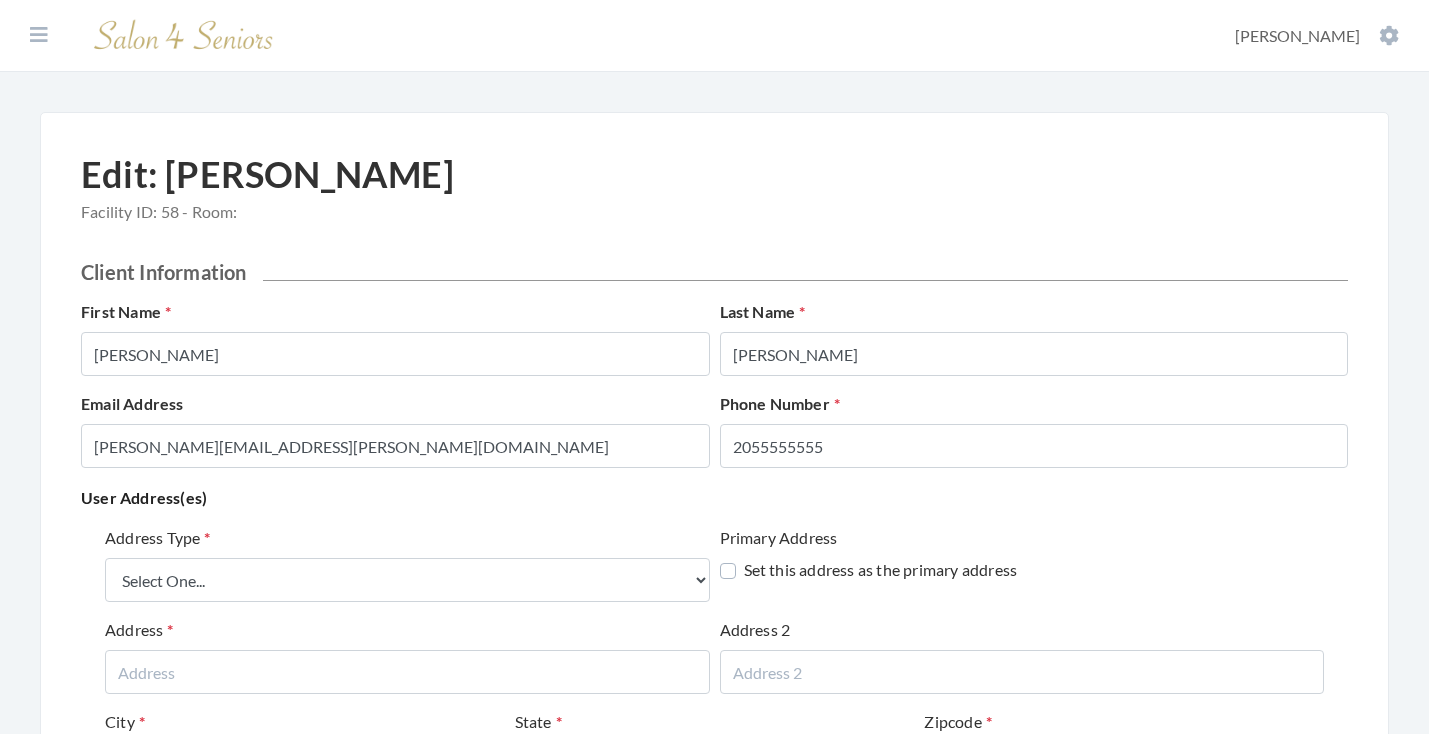 scroll, scrollTop: 0, scrollLeft: 0, axis: both 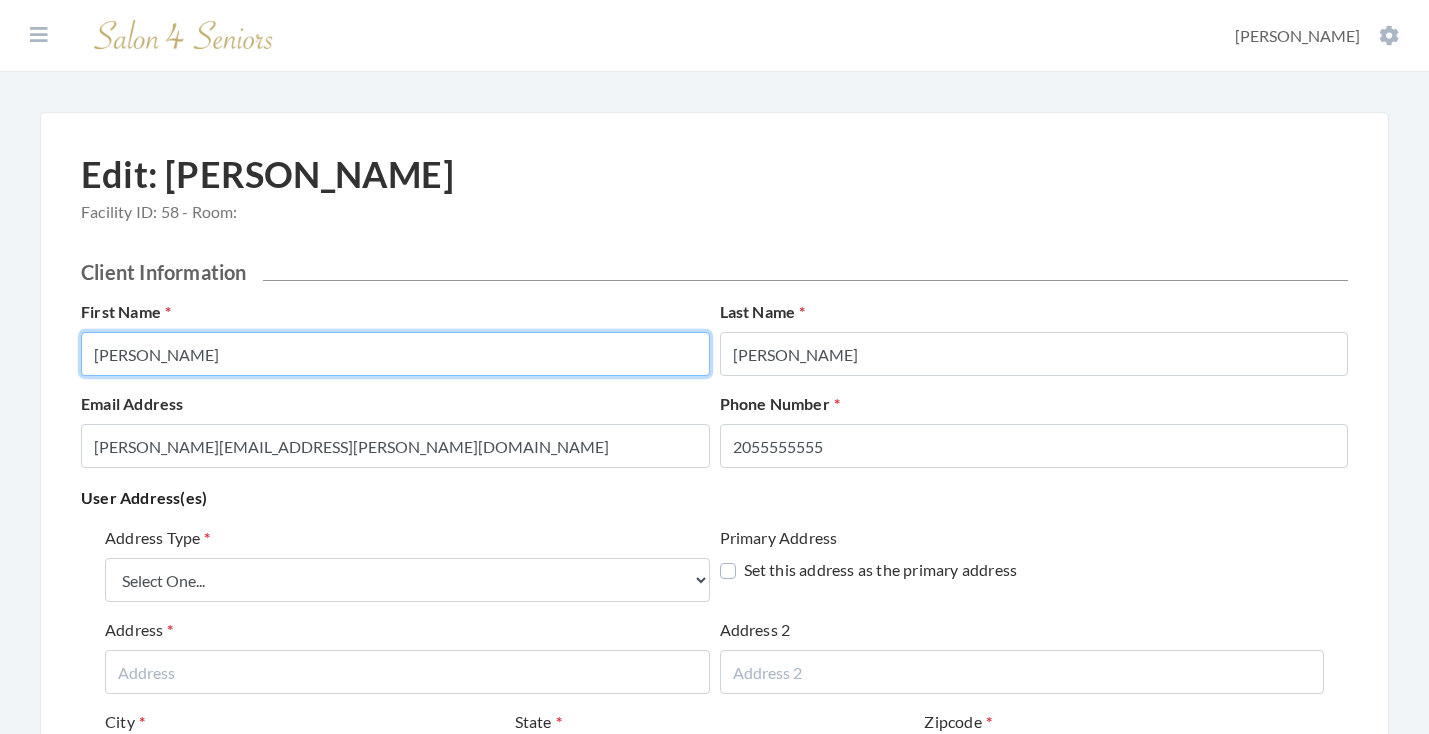 click on "Katherine" at bounding box center [395, 354] 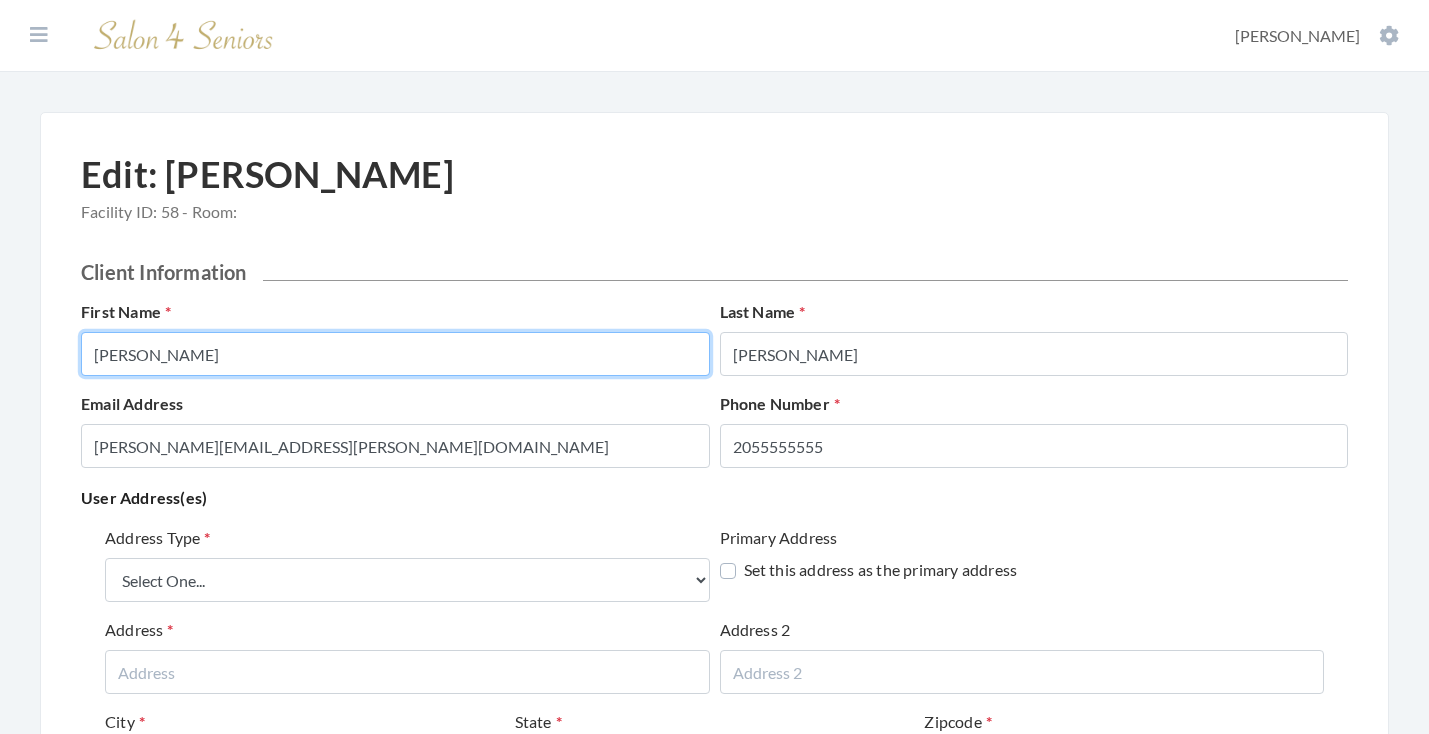 type on "KATHERINE" 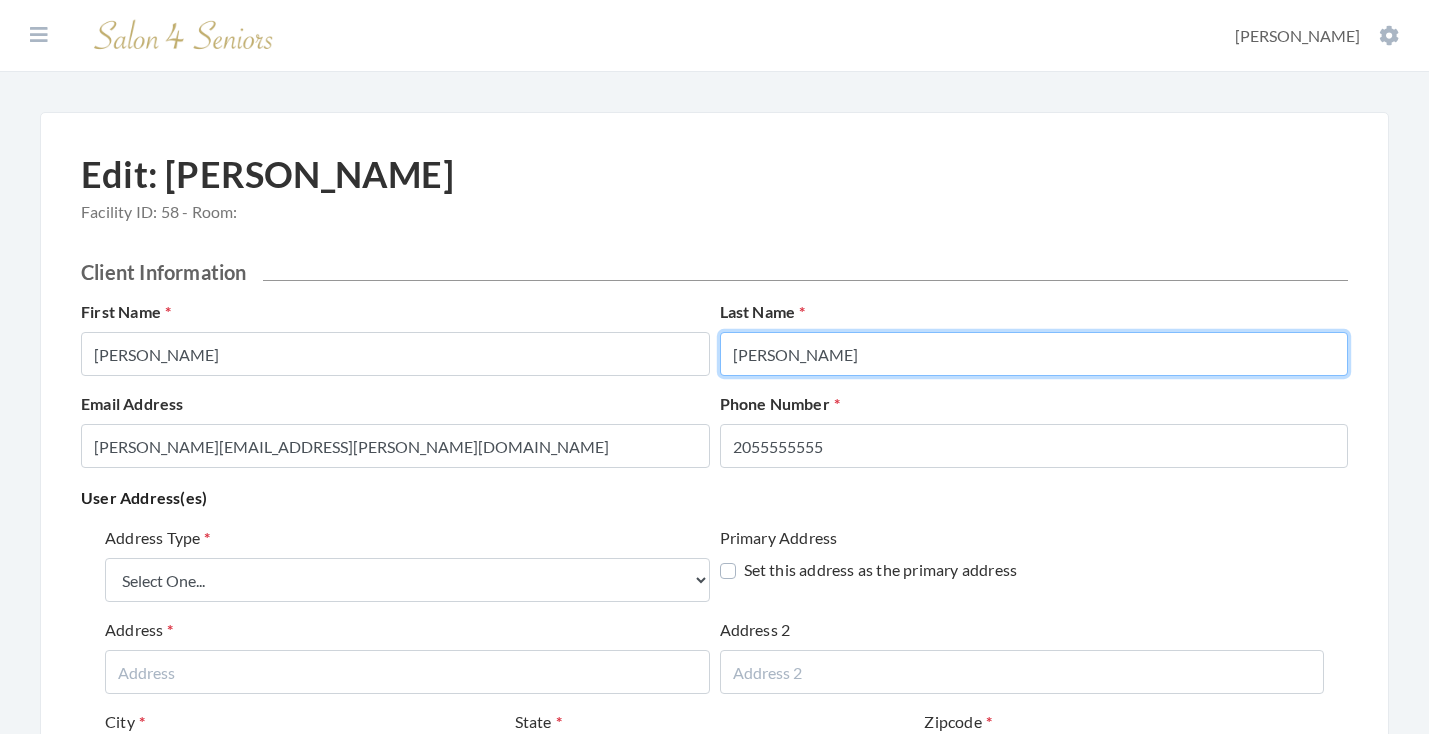 type on "WILLIS" 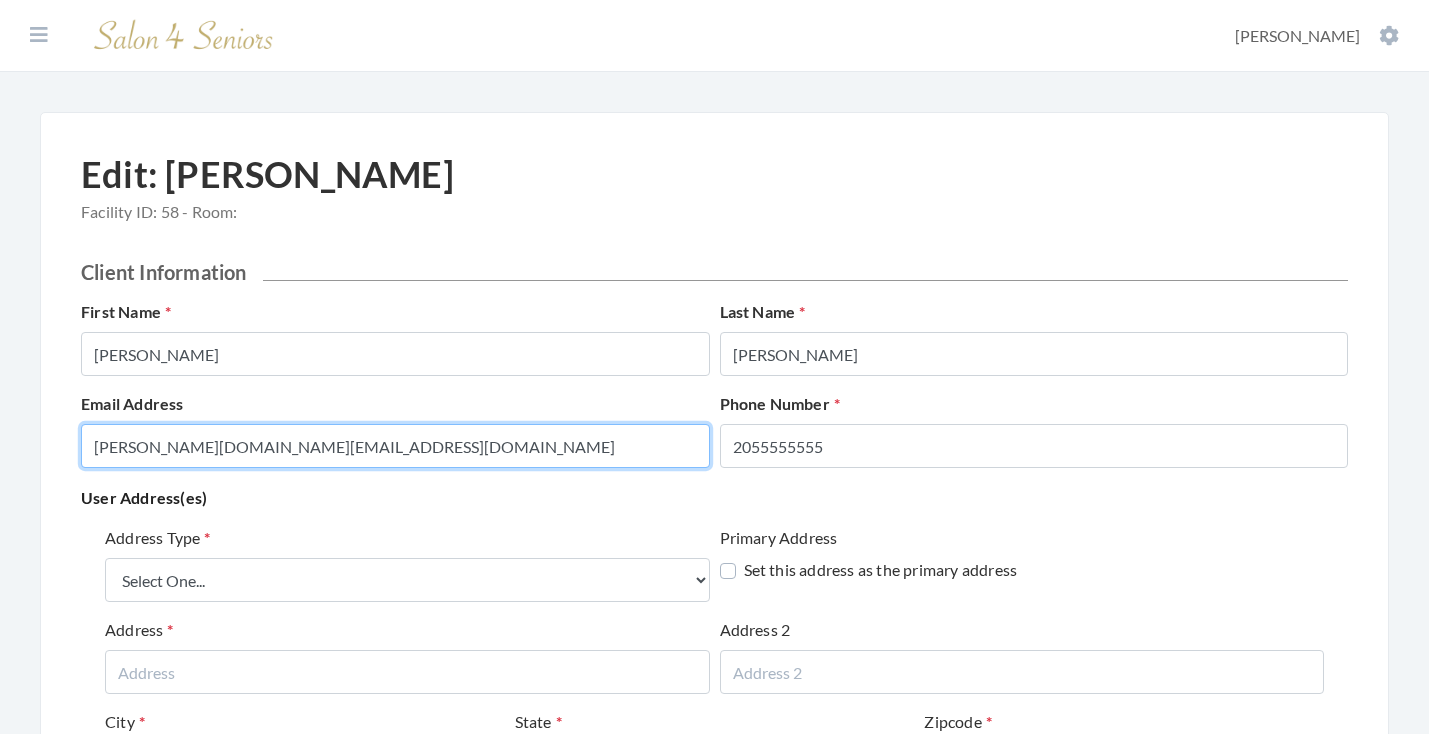 type on "WILLIS.MANAGEMENT@GMAIL.COM" 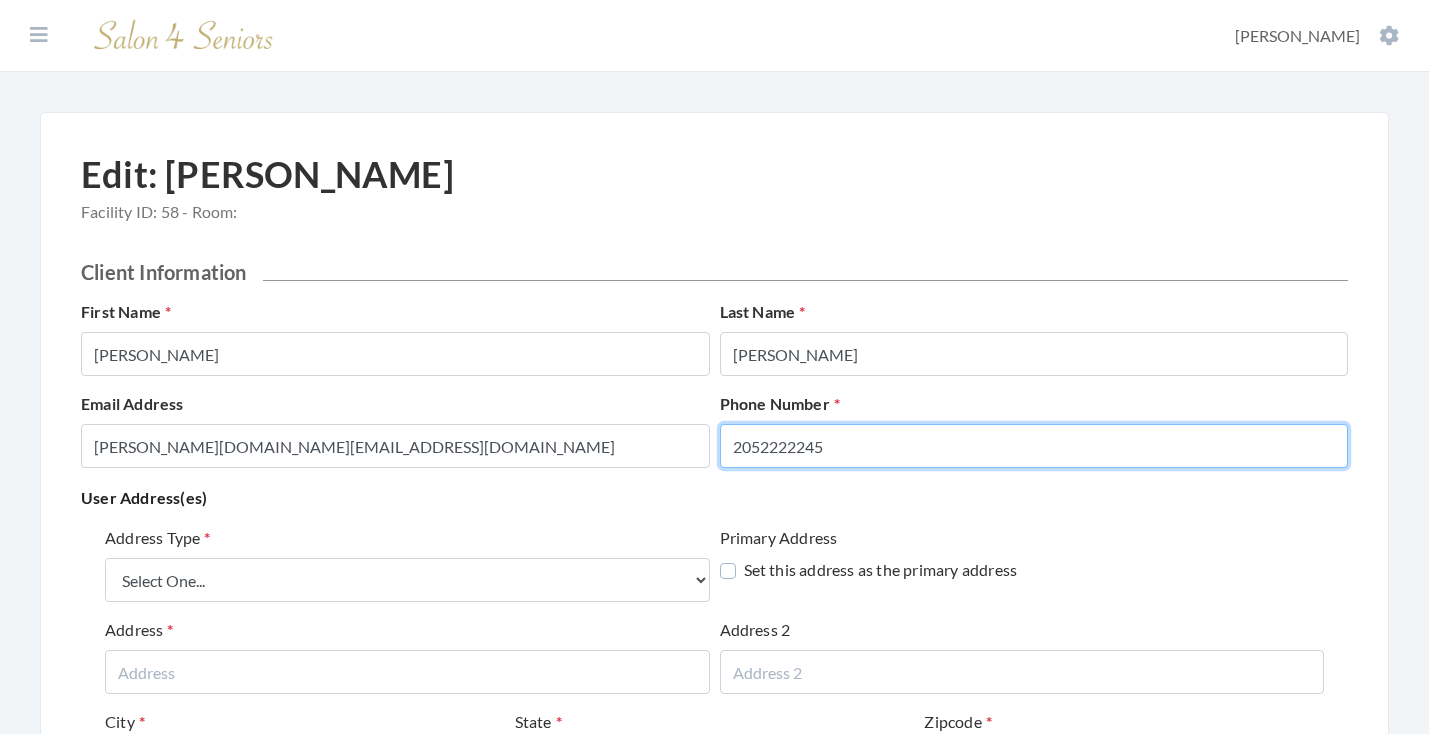 type on "2052222245" 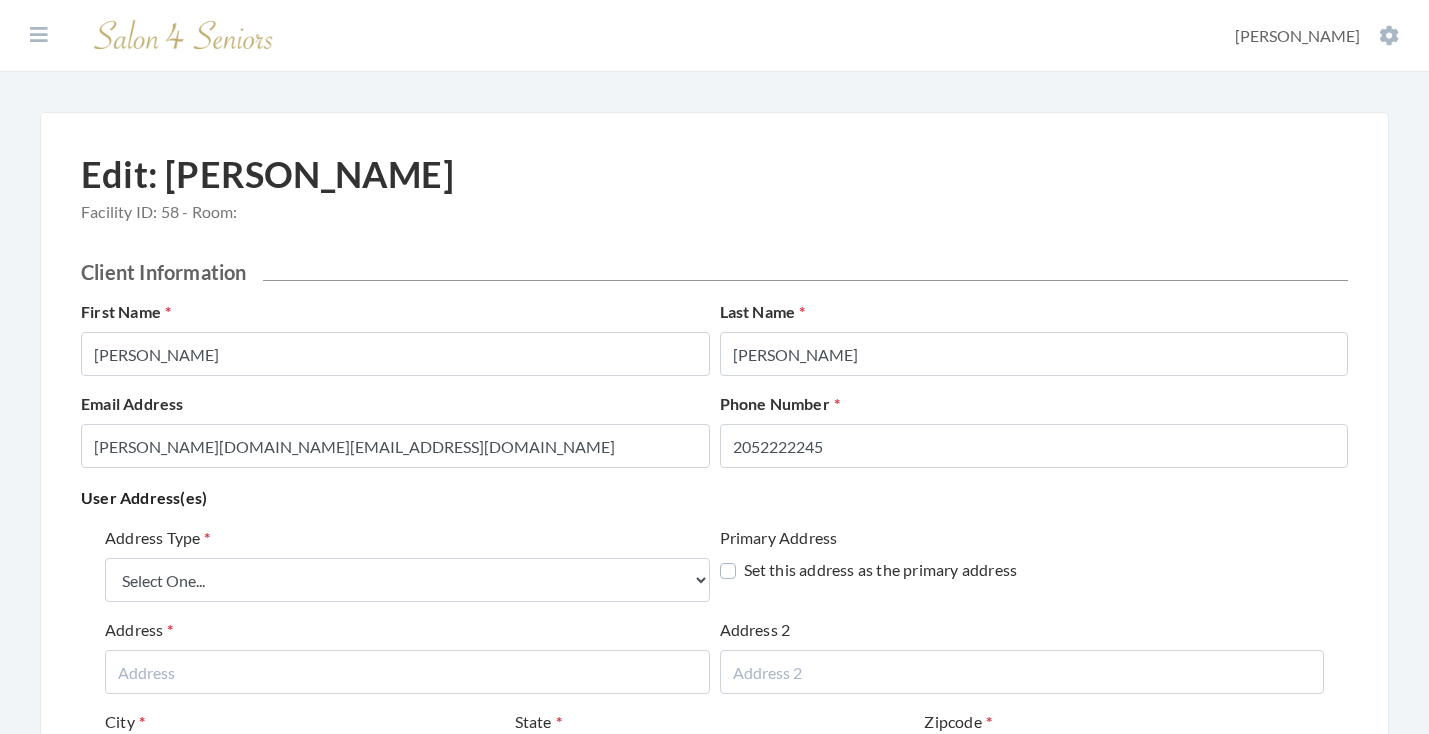 click on "User Address(es)" at bounding box center (714, 498) 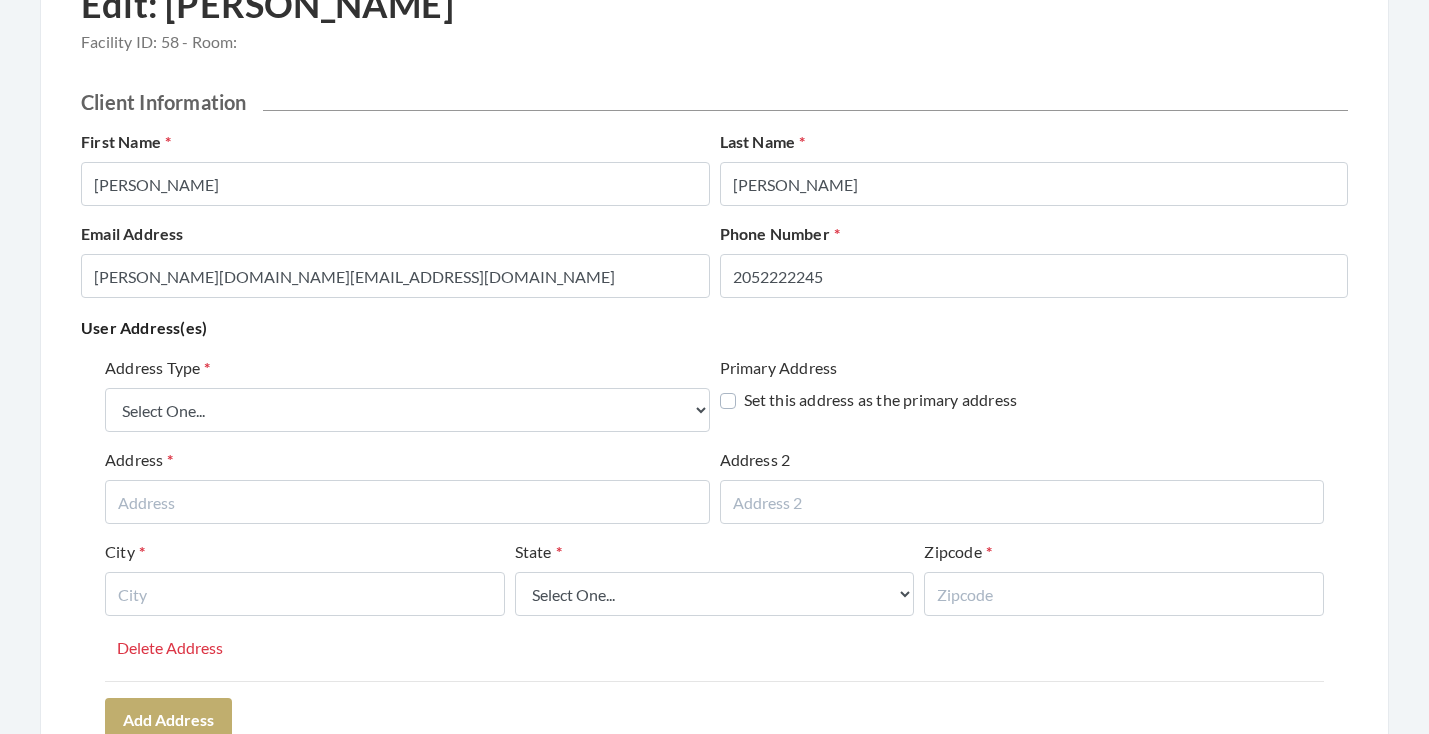 scroll, scrollTop: 214, scrollLeft: 0, axis: vertical 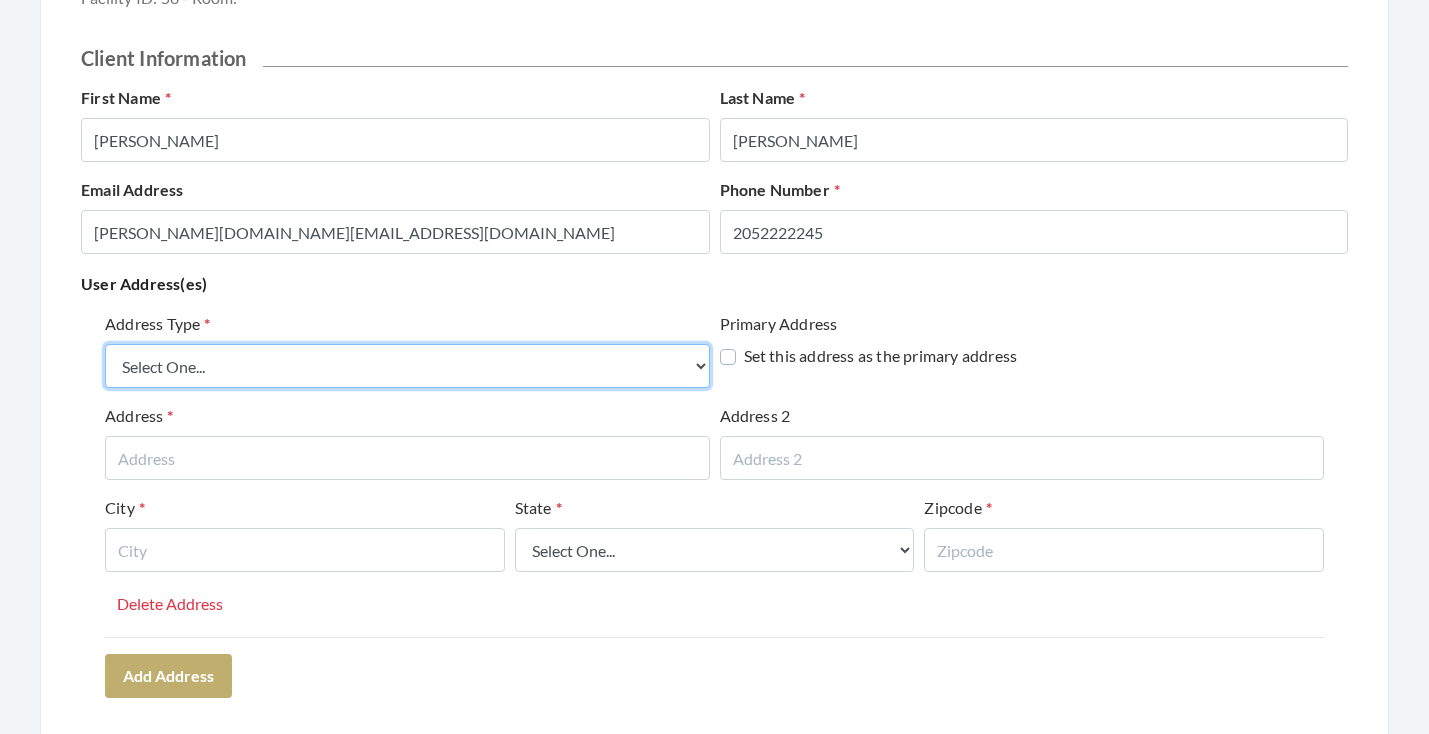 select on "billing" 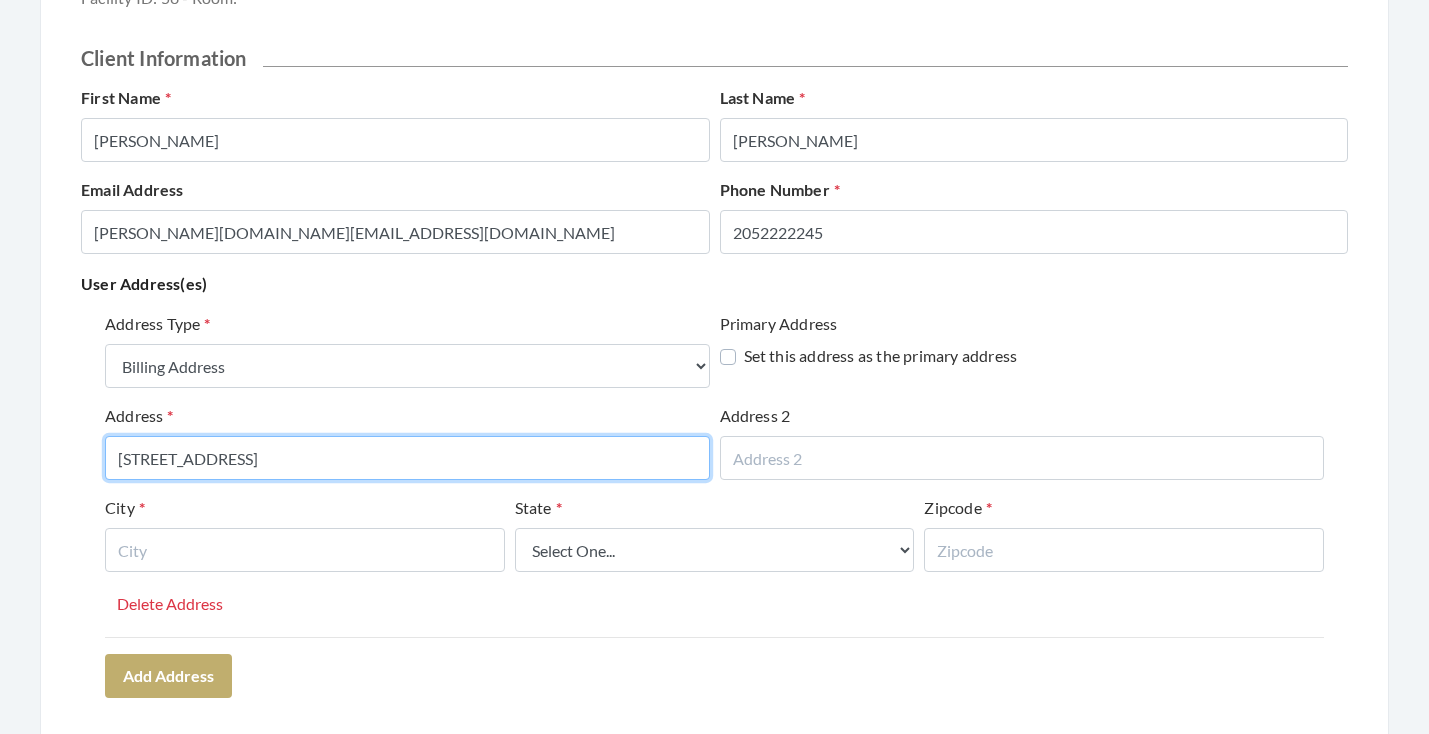 type on "3320 BURNING TREE DRIVE" 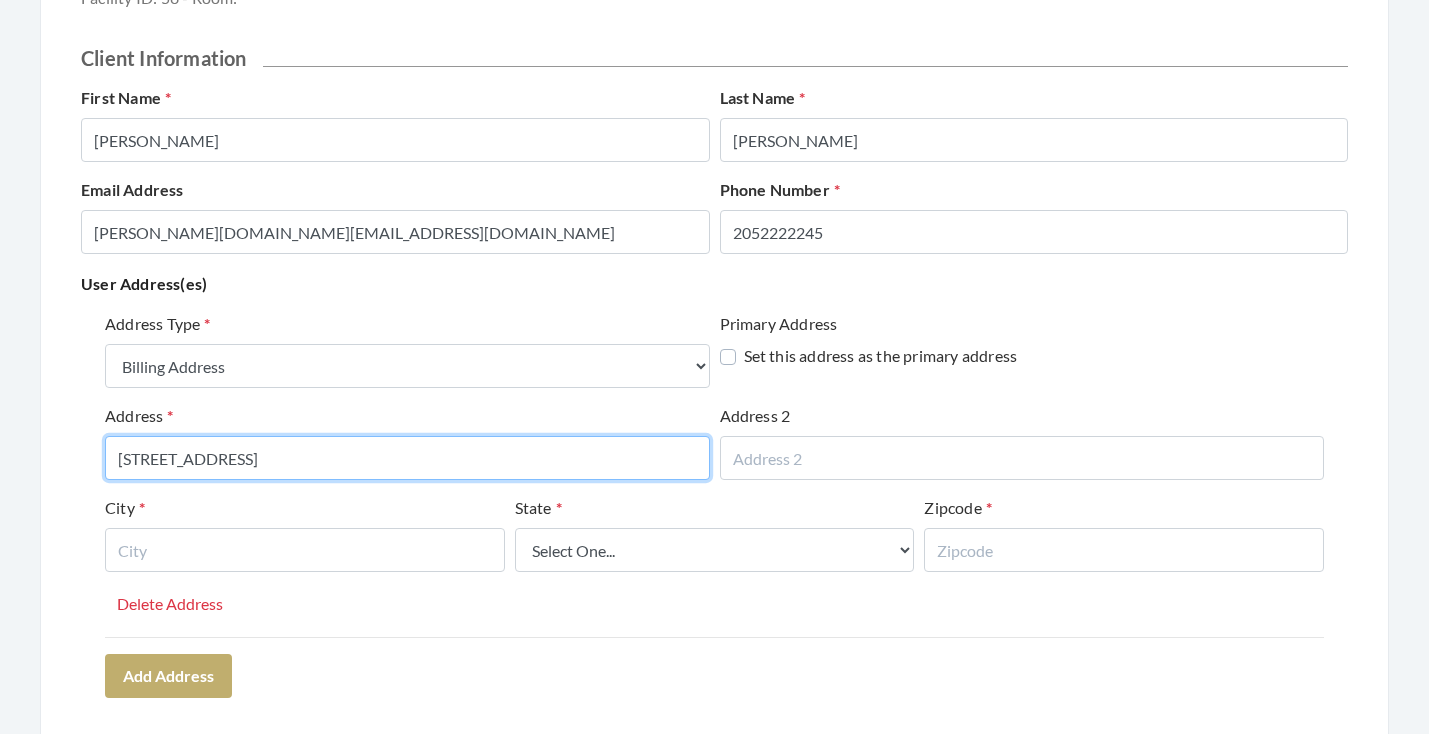 drag, startPoint x: 372, startPoint y: 463, endPoint x: 73, endPoint y: 437, distance: 300.1283 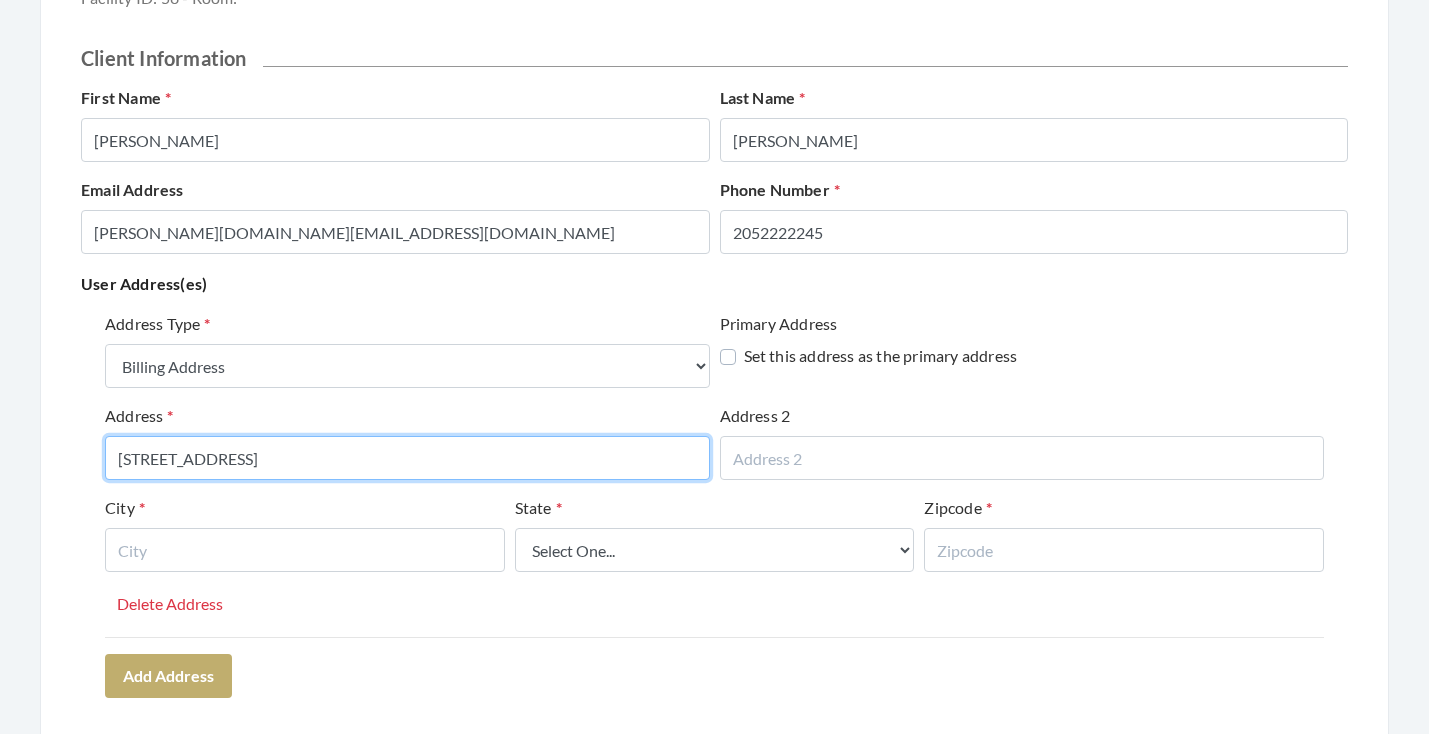 click on "Edit: Katherine Willis
Facility ID: 58 - Room:        Client Information     First Name   KATHERINE   Last Name   WILLIS   Email Address   WILLIS.MANAGEMENT@GMAIL.COM   Phone Number   2052222245   User Address(es)     Address Type   Select One...   Office Address   Home Address   Billing Address   Primary Address     Set this address as the primary address   Address   3320 BURNING TREE DRIVE   Address 2     City     State   Select One...   Alabama   Alaska   American Samoa   Arizona   Arkansas   California   Colorado   Connecticut   Delaware   District Of Columbia   Federated States Of Micronesia   Florida   Georgia   Guam Gu   Hawaii   Idaho   Illinois   Indiana   Iowa   Kansas   Kentucky   Louisiana   Maine   Marshall Islands   Maryland   Massachusetts   Michigan   Minnesota   Mississippi   Missouri   Montana   Nebraska   Nevada   New Hampshire   New Jersey   New Mexico   New York   North Carolina   North Dakota   Northern Mariana Islands   Ohio   Oklahoma   Oregon   Palau   Pennsylvania" at bounding box center [714, 2697] 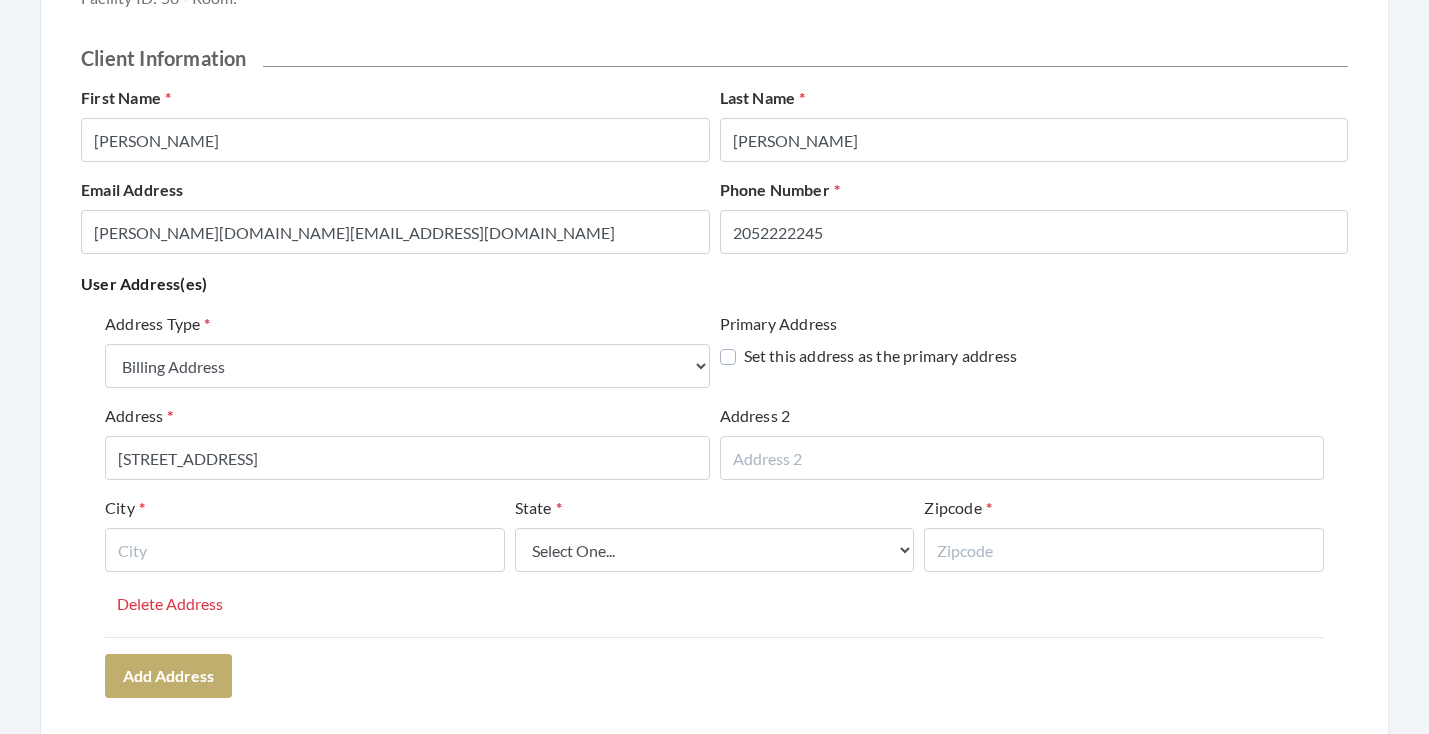 click on "City" at bounding box center (305, 534) 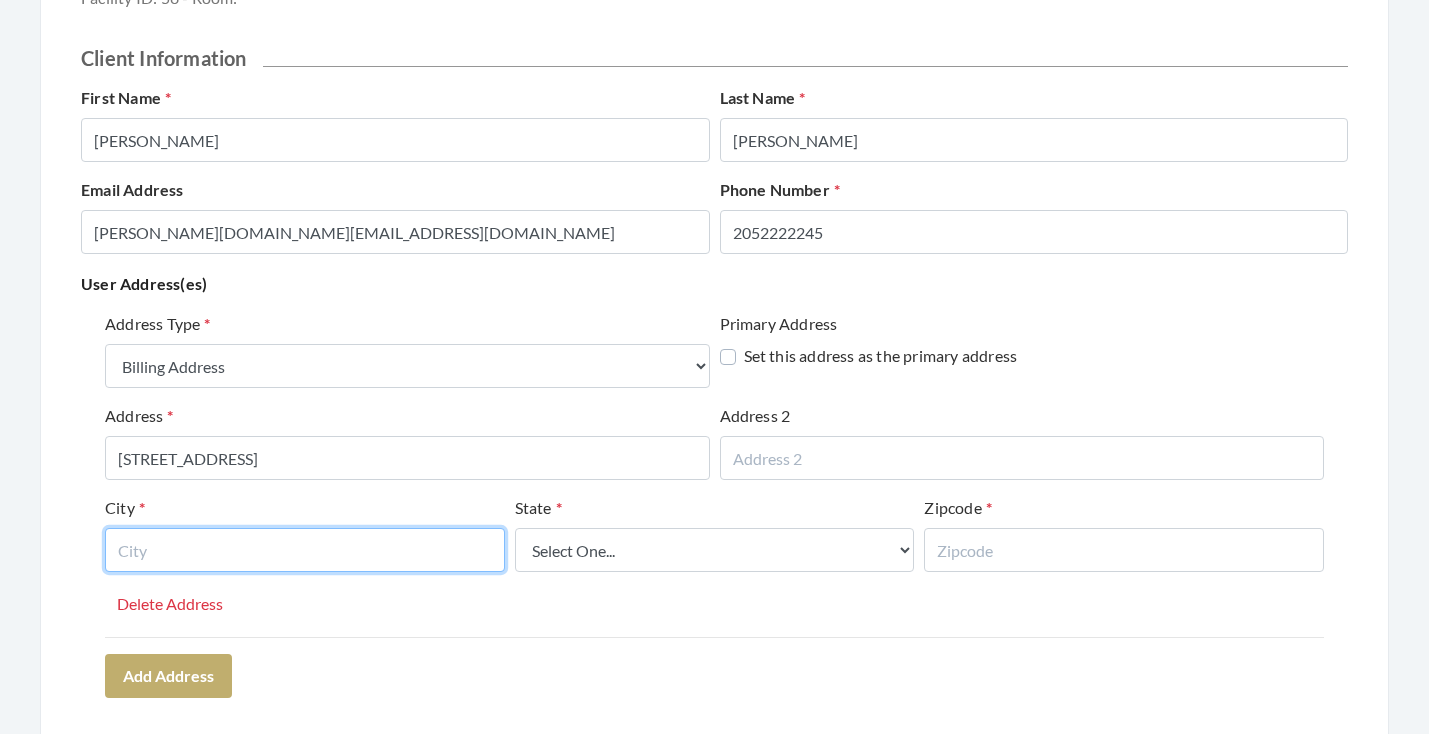 click at bounding box center (305, 550) 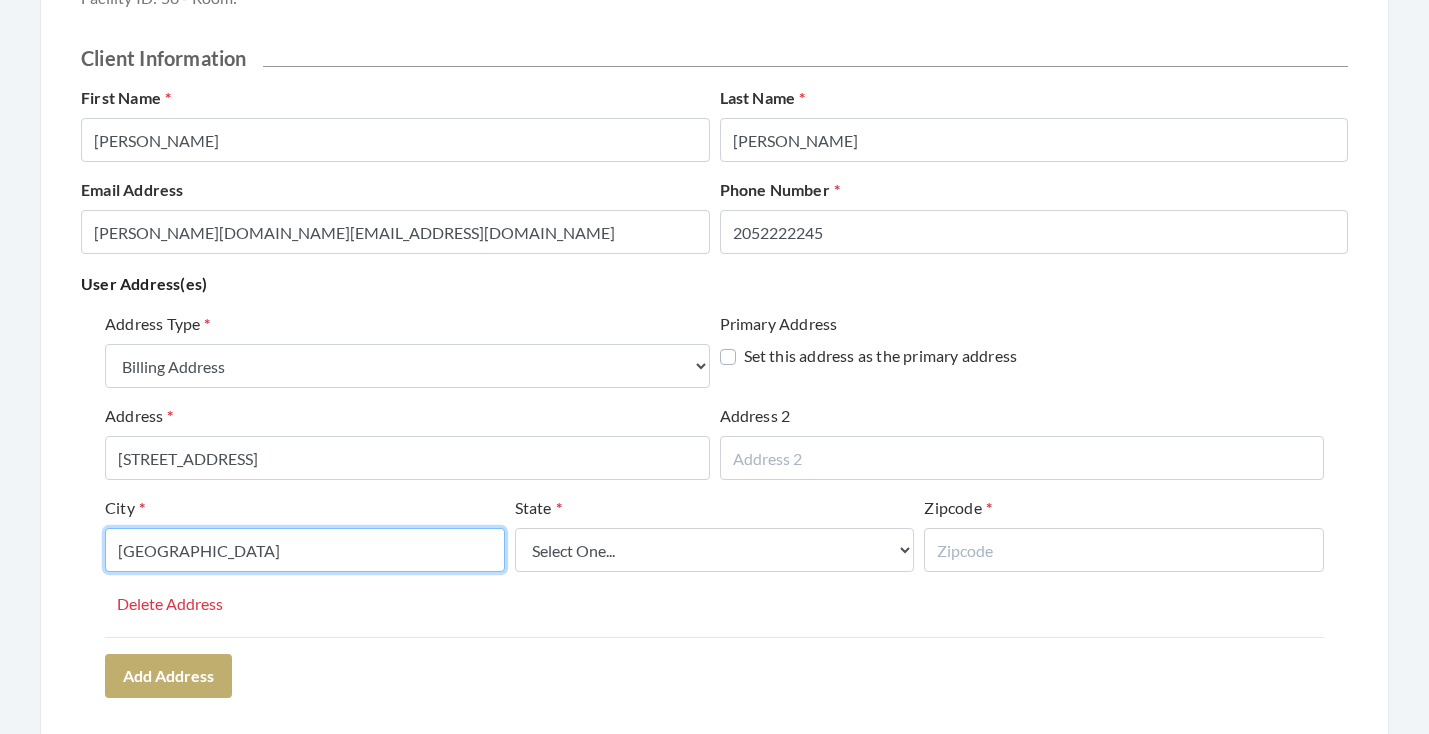 type on "BIRMINGHAM" 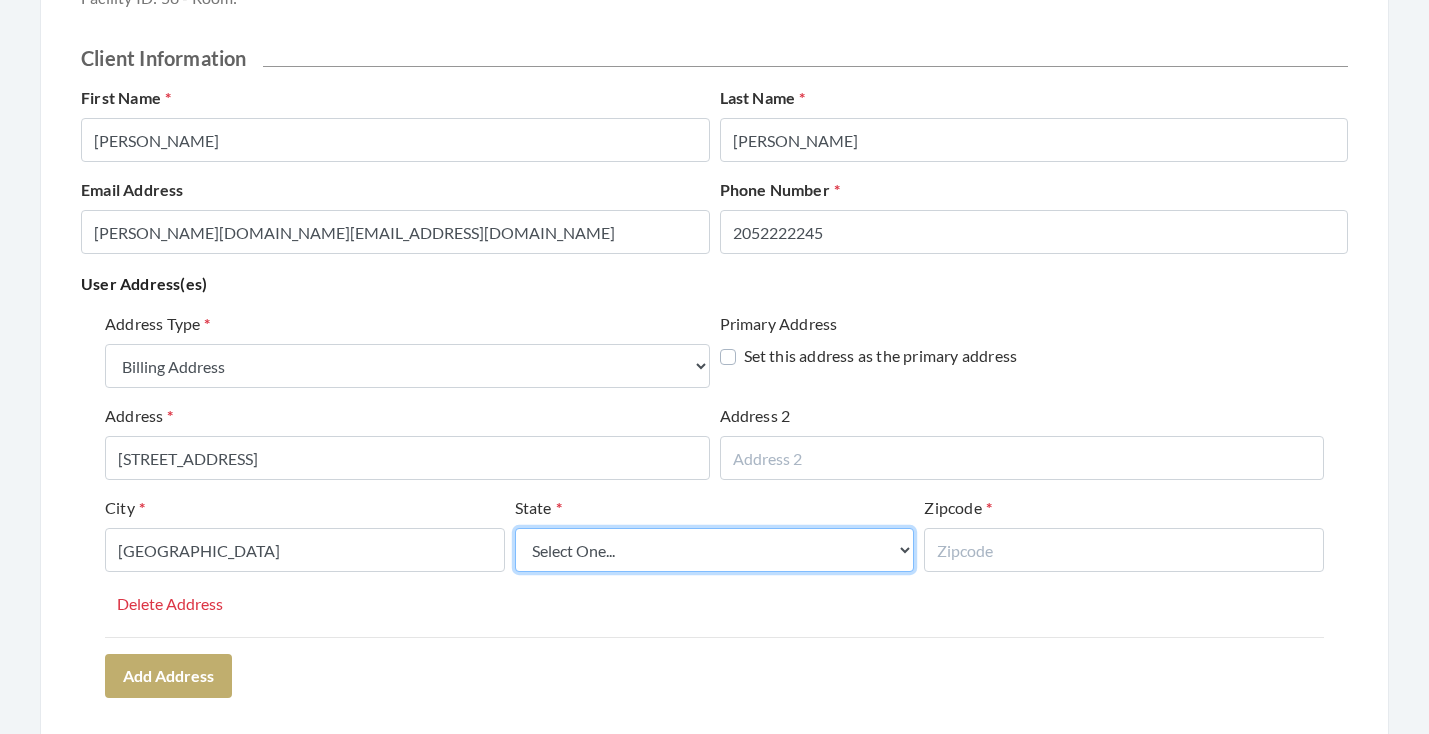 select on "al" 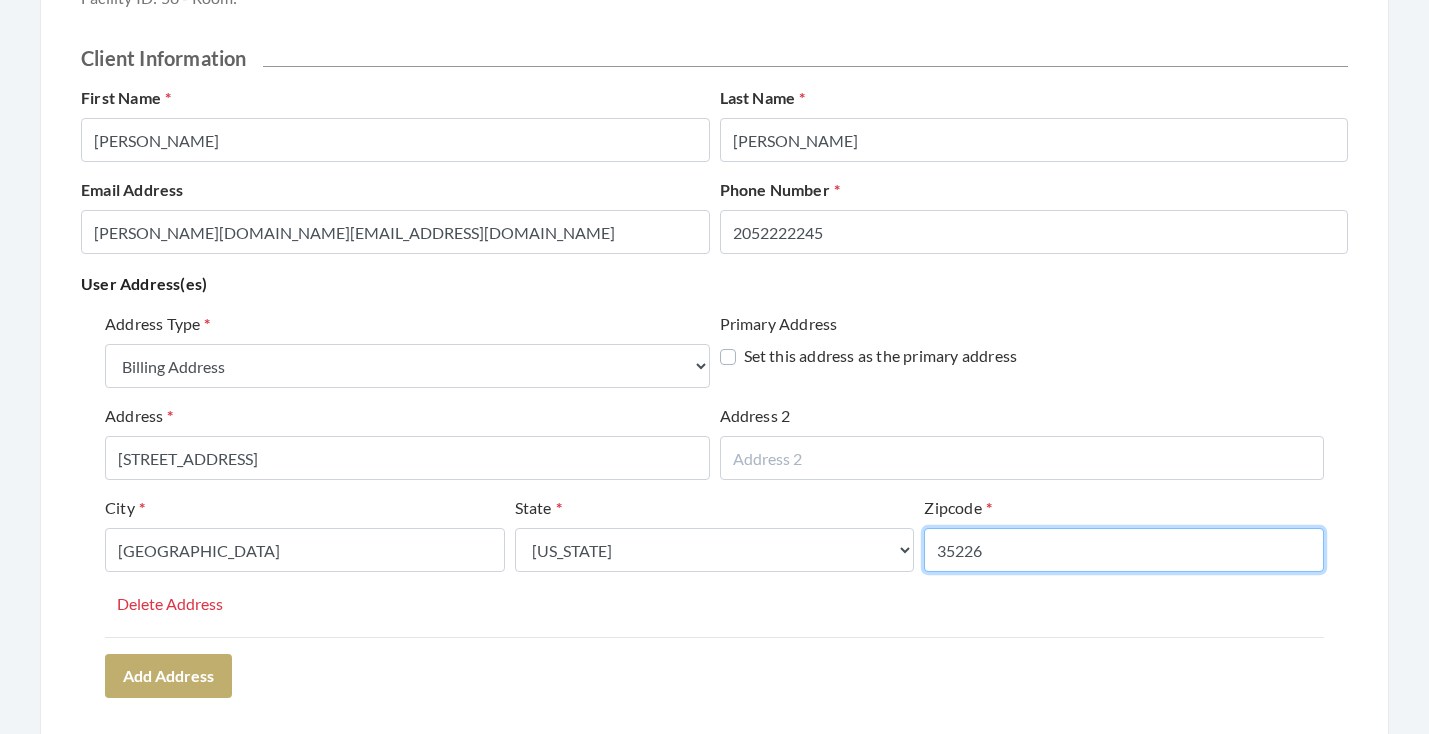 type on "35226" 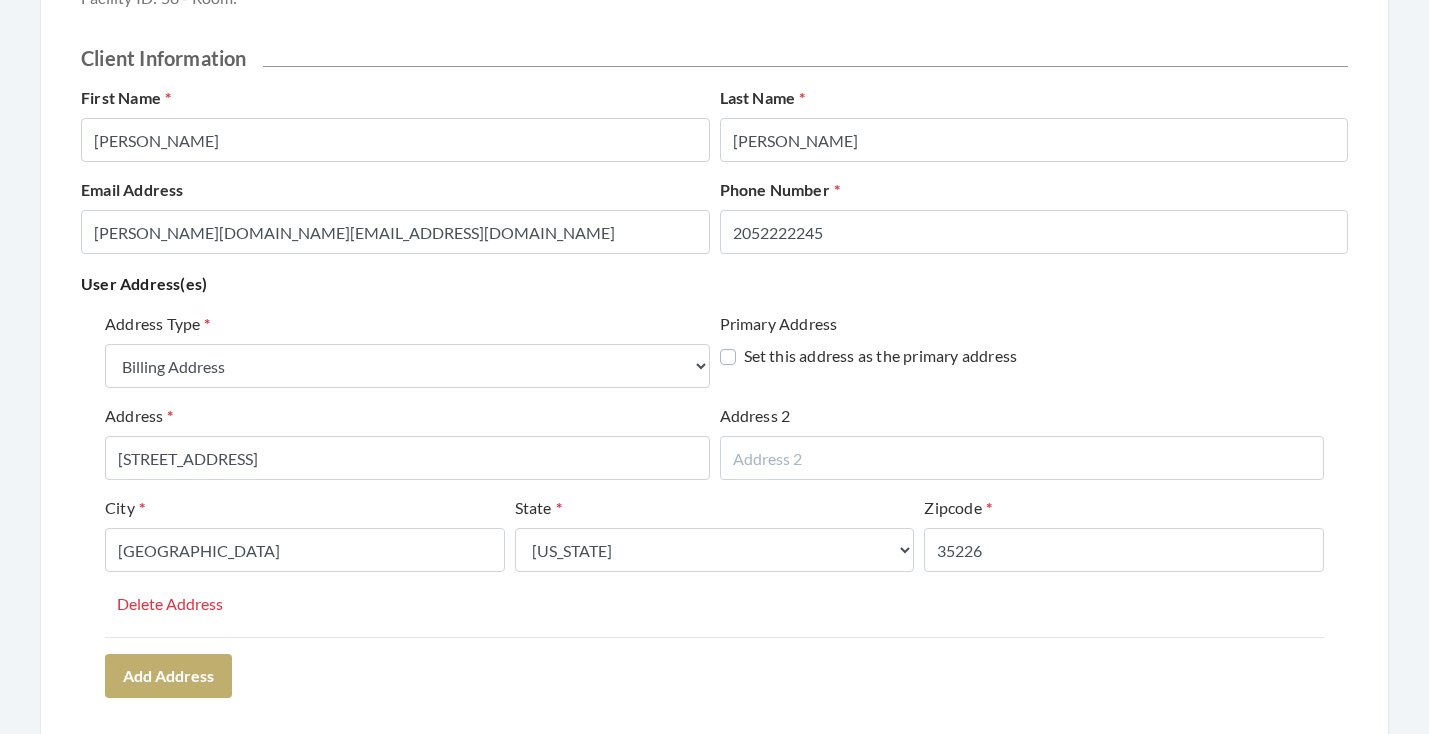click on "Address Type   Select One...   Office Address   Home Address   Billing Address   Primary Address     Set this address as the primary address   Address   3320 BURNING TREE DRIVE   Address 2     City   BIRMINGHAM   State   Select One...   Alabama   Alaska   American Samoa   Arizona   Arkansas   California   Colorado   Connecticut   Delaware   District Of Columbia   Federated States Of Micronesia   Florida   Georgia   Guam Gu   Hawaii   Idaho   Illinois   Indiana   Iowa   Kansas   Kentucky   Louisiana   Maine   Marshall Islands   Maryland   Massachusetts   Michigan   Minnesota   Mississippi   Missouri   Montana   Nebraska   Nevada   New Hampshire   New Jersey   New Mexico   New York   North Carolina   North Dakota   Northern Mariana Islands   Ohio   Oklahoma   Oregon   Palau   Pennsylvania   Puerto Rico   Rhode Island   South Carolina   South Dakota   Tennessee   Texas   Utah   Vermont   Virgin Islands   Virginia   Washington   West Virginia   Wisconsin   Wyoming   Zipcode   35226   Delete Address" at bounding box center [714, 474] 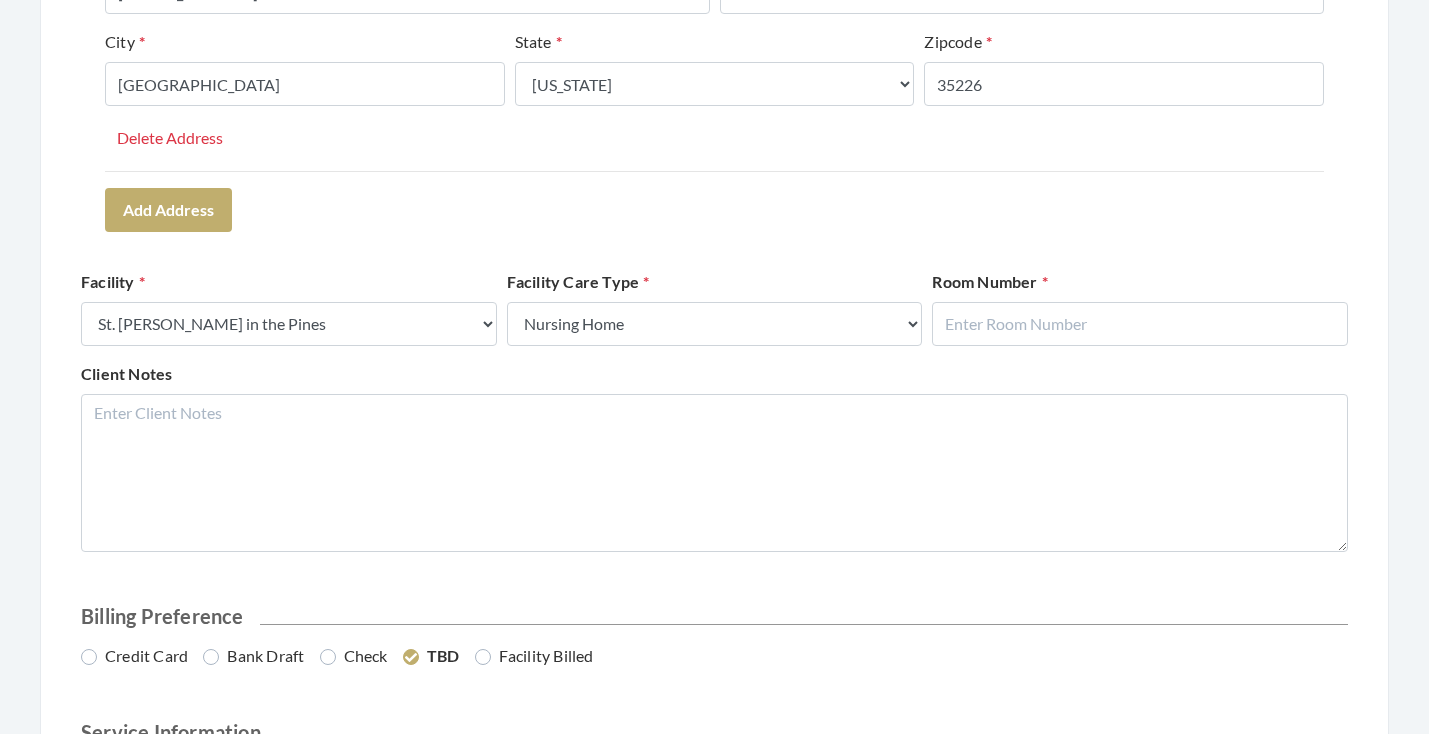 scroll, scrollTop: 701, scrollLeft: 0, axis: vertical 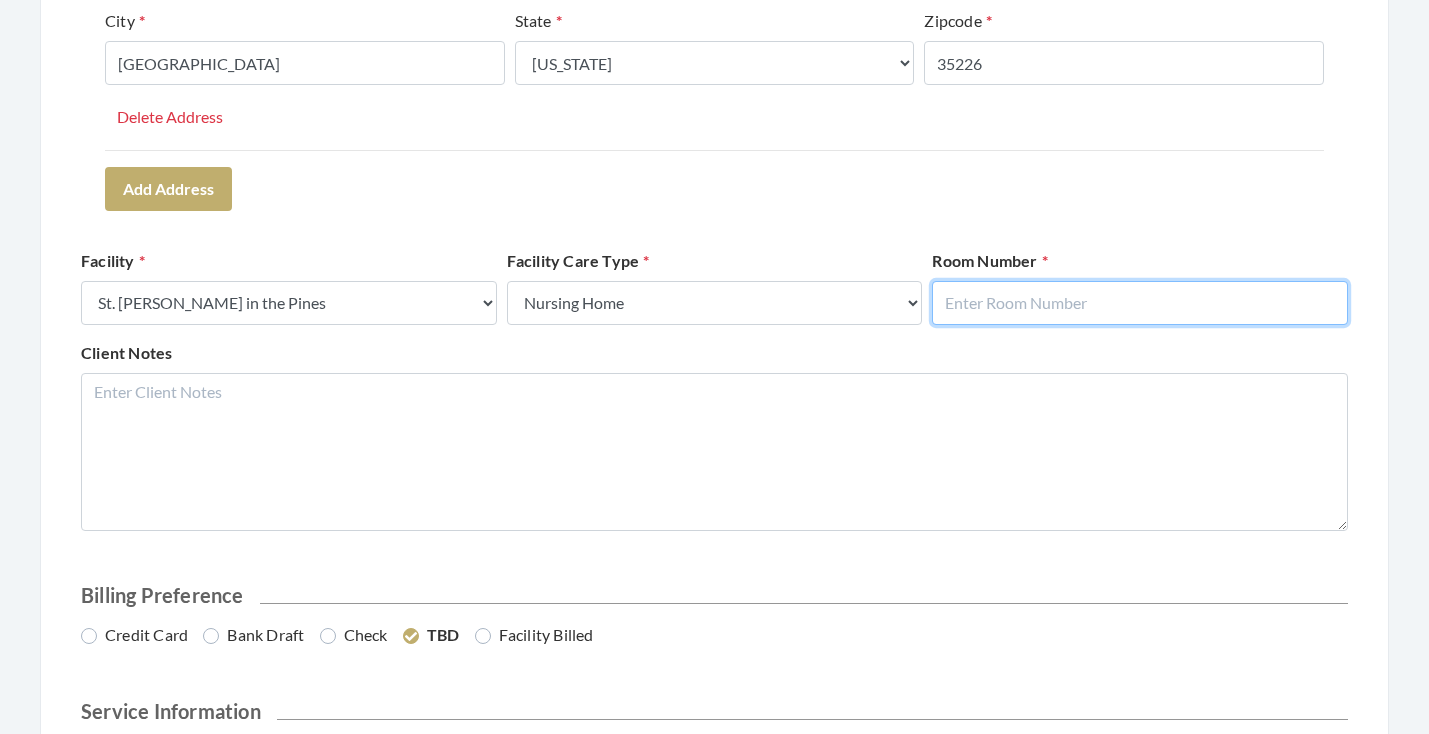 click at bounding box center [1140, 303] 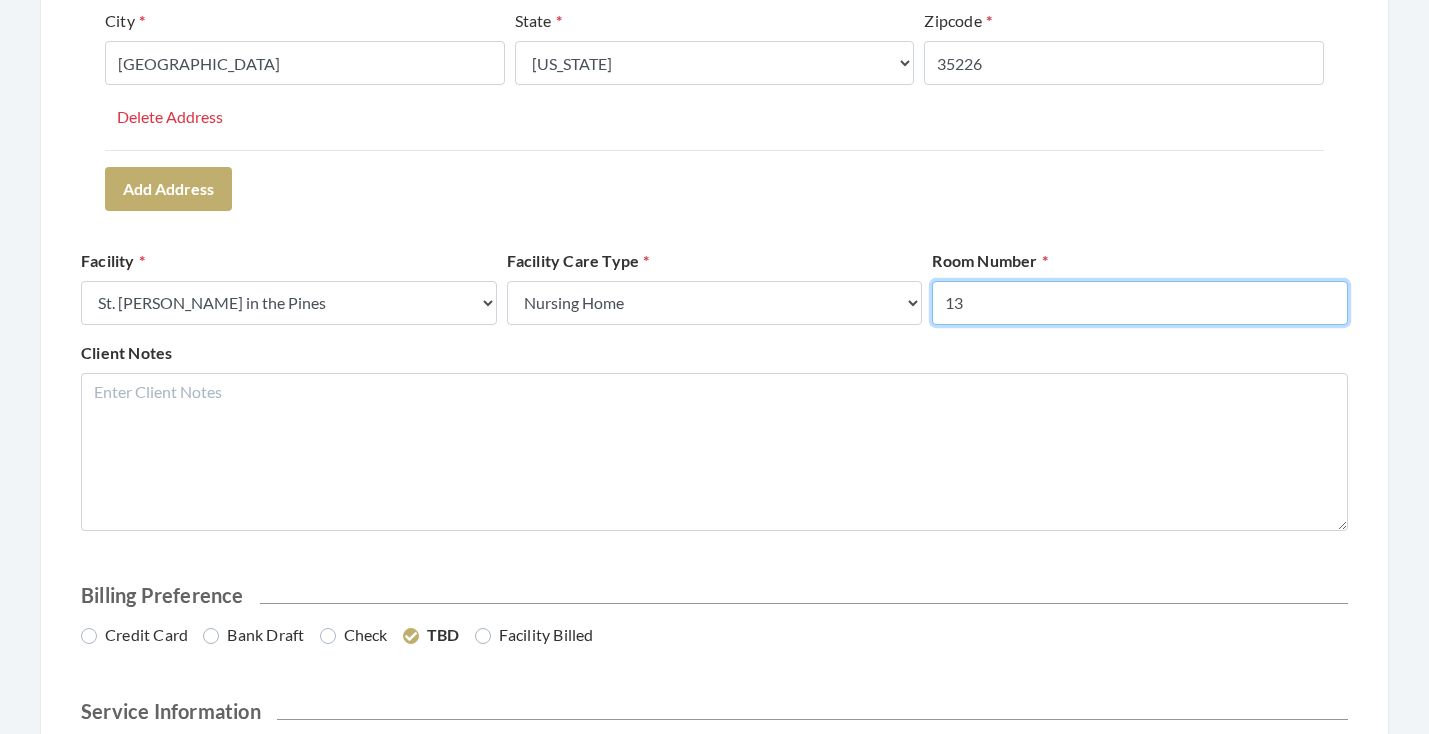 type on "13" 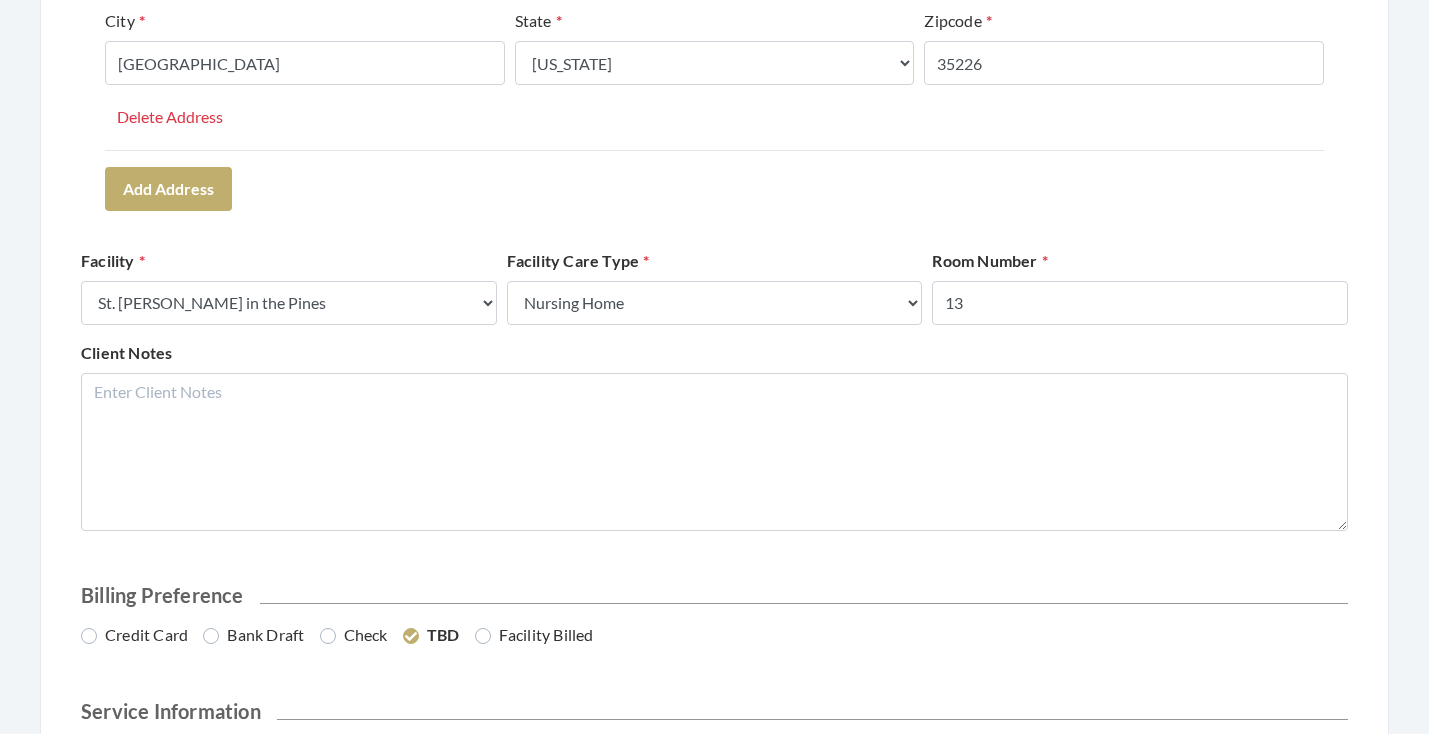 click on "Client Information     First Name   KATHERINE   Last Name   WILLIS   Email Address   WILLIS.MANAGEMENT@GMAIL.COM   Phone Number   2052222245   User Address(es)     Address Type   Select One...   Office Address   Home Address   Billing Address   Primary Address     Set this address as the primary address   Address   3320 BURNING TREE DRIVE   Address 2     City   BIRMINGHAM   State   Select One...   Alabama   Alaska   American Samoa   Arizona   Arkansas   California   Colorado   Connecticut   Delaware   District Of Columbia   Federated States Of Micronesia   Florida   Georgia   Guam Gu   Hawaii   Idaho   Illinois   Indiana   Iowa   Kansas   Kentucky   Louisiana   Maine   Marshall Islands   Maryland   Massachusetts   Michigan   Minnesota   Mississippi   Missouri   Montana   Nebraska   Nevada   New Hampshire   New Jersey   New Mexico   New York   North Carolina   North Dakota   Northern Mariana Islands   Ohio   Oklahoma   Oregon   Palau   Pennsylvania   Puerto Rico   Rhode Island   South Carolina       Texas" at bounding box center [714, 2218] 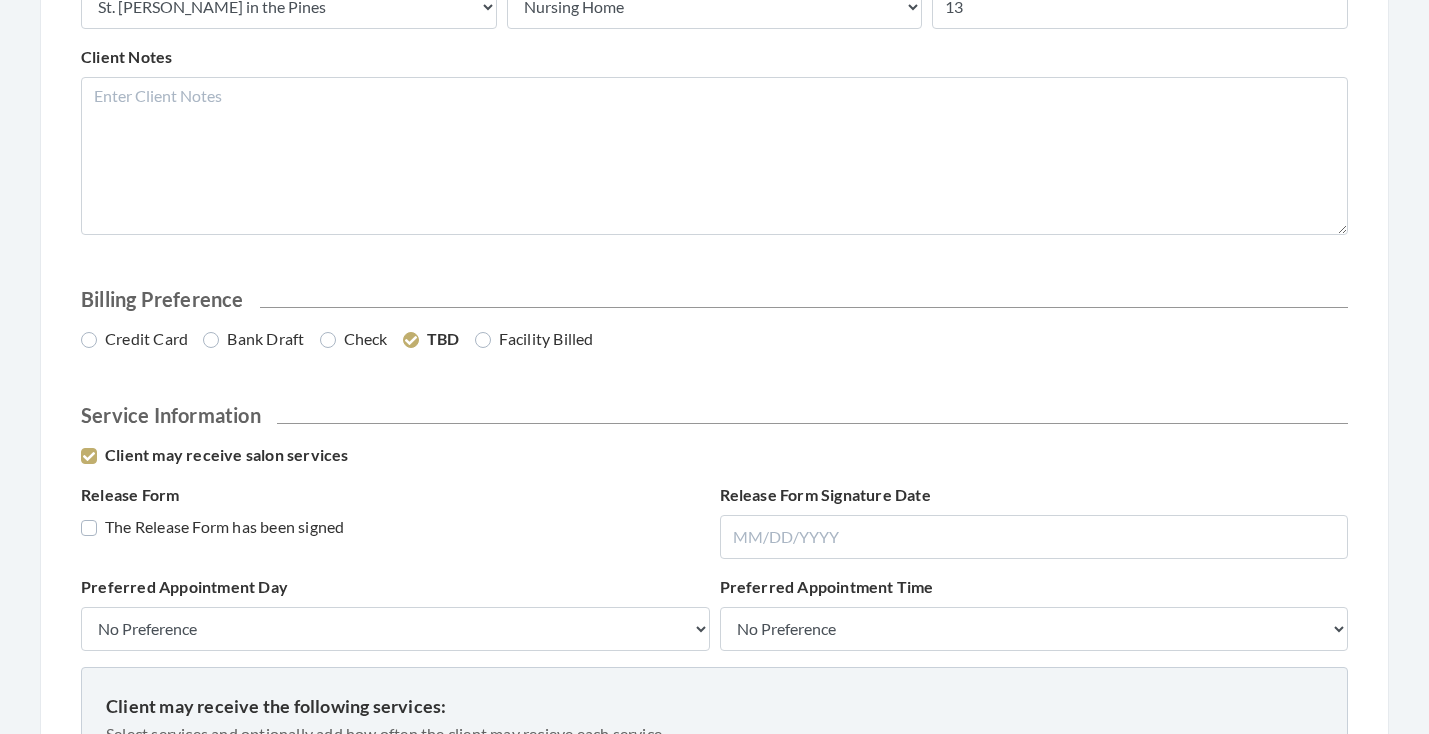 scroll, scrollTop: 998, scrollLeft: 0, axis: vertical 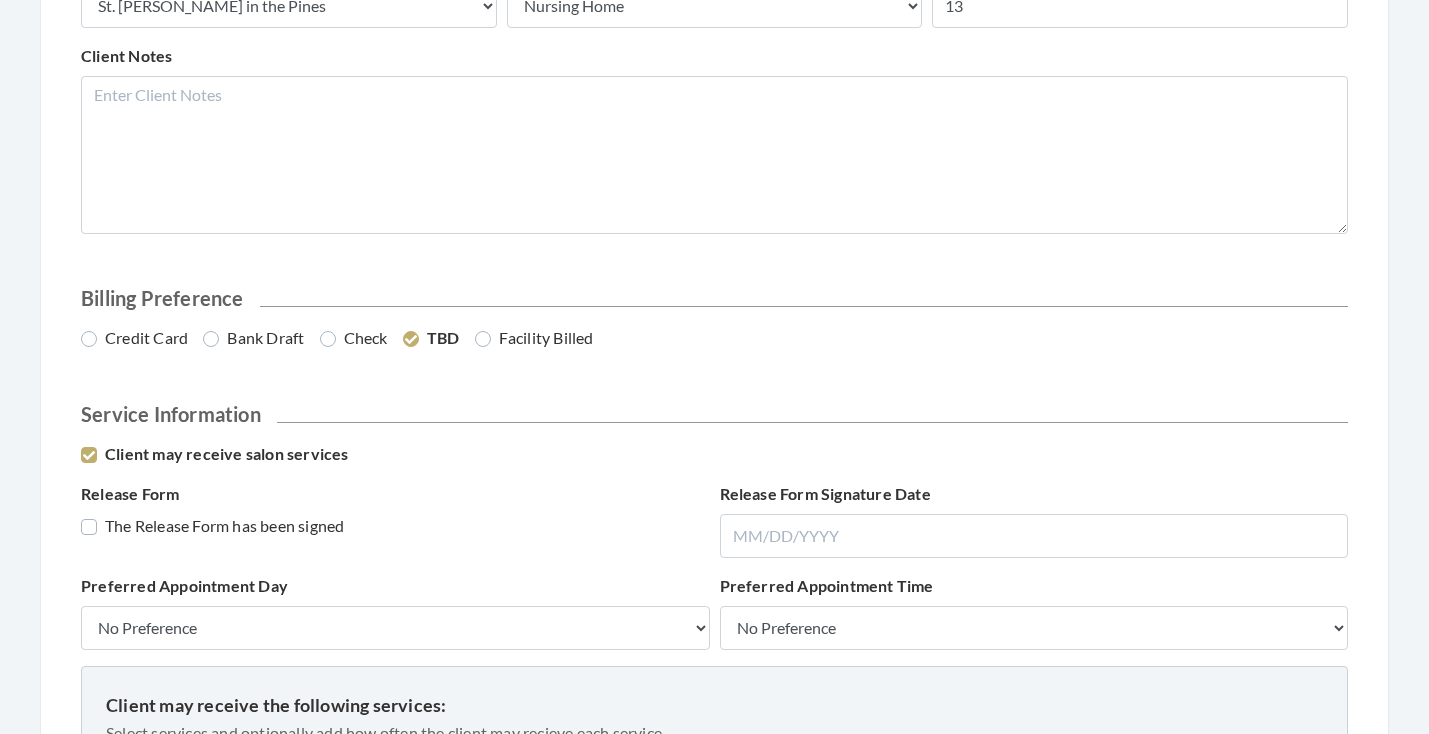 click on "Bank Draft" at bounding box center [253, 338] 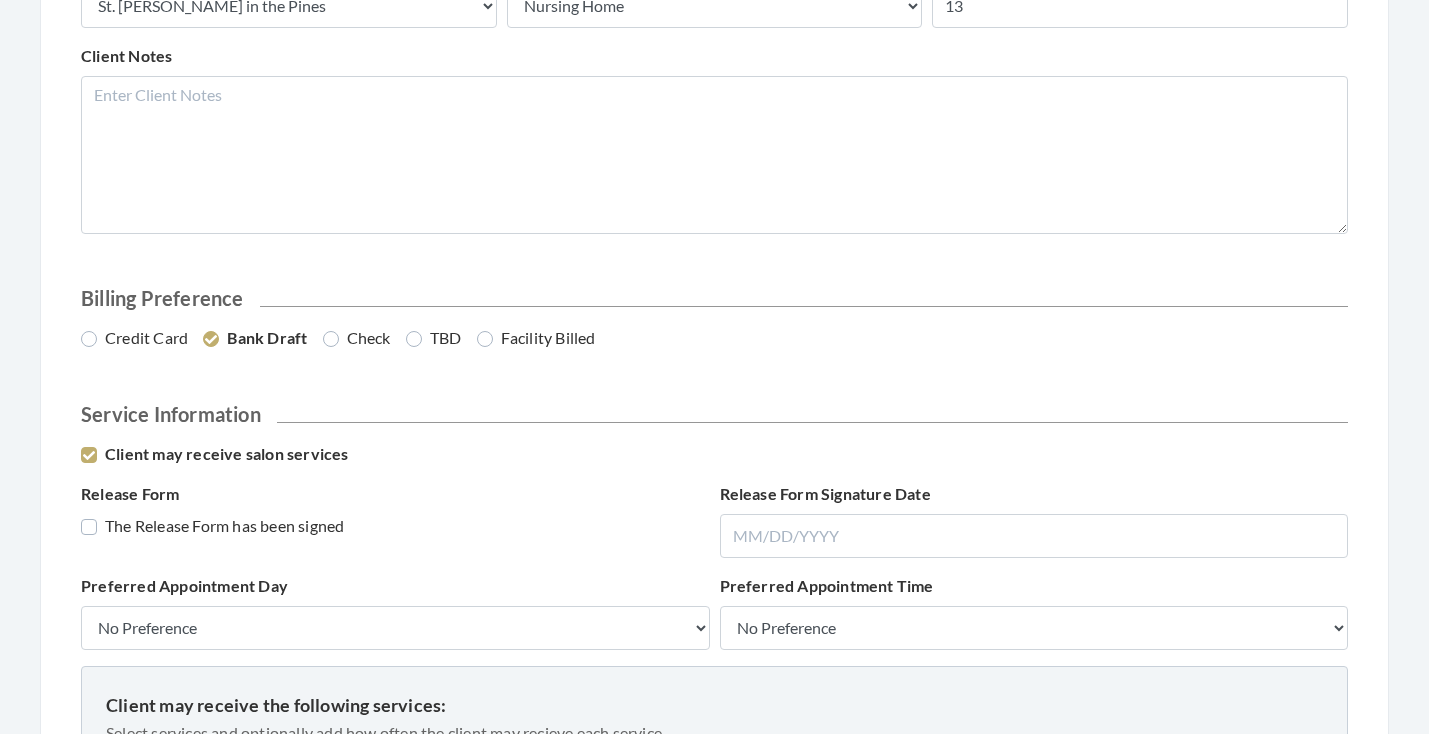 click on "The Release Form has been signed" at bounding box center [212, 526] 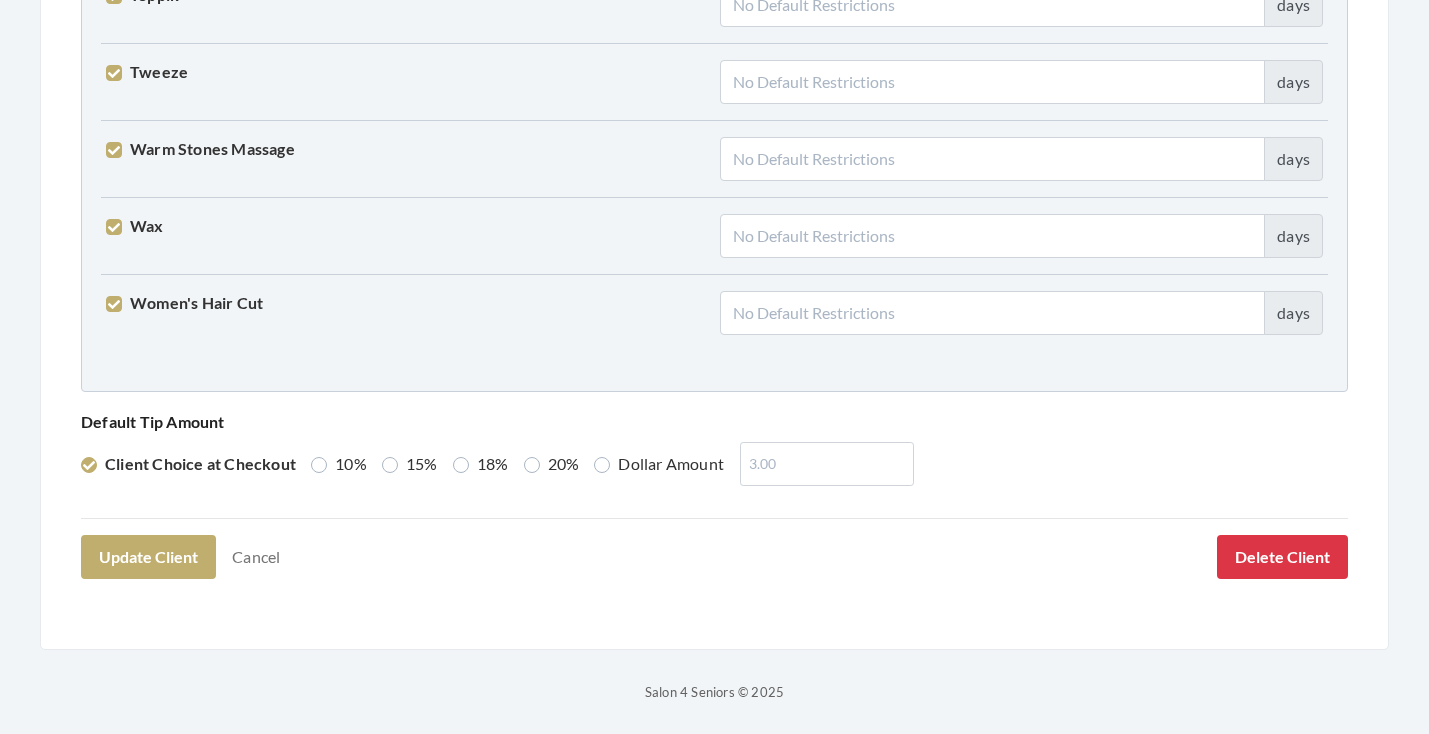 scroll, scrollTop: 5059, scrollLeft: 0, axis: vertical 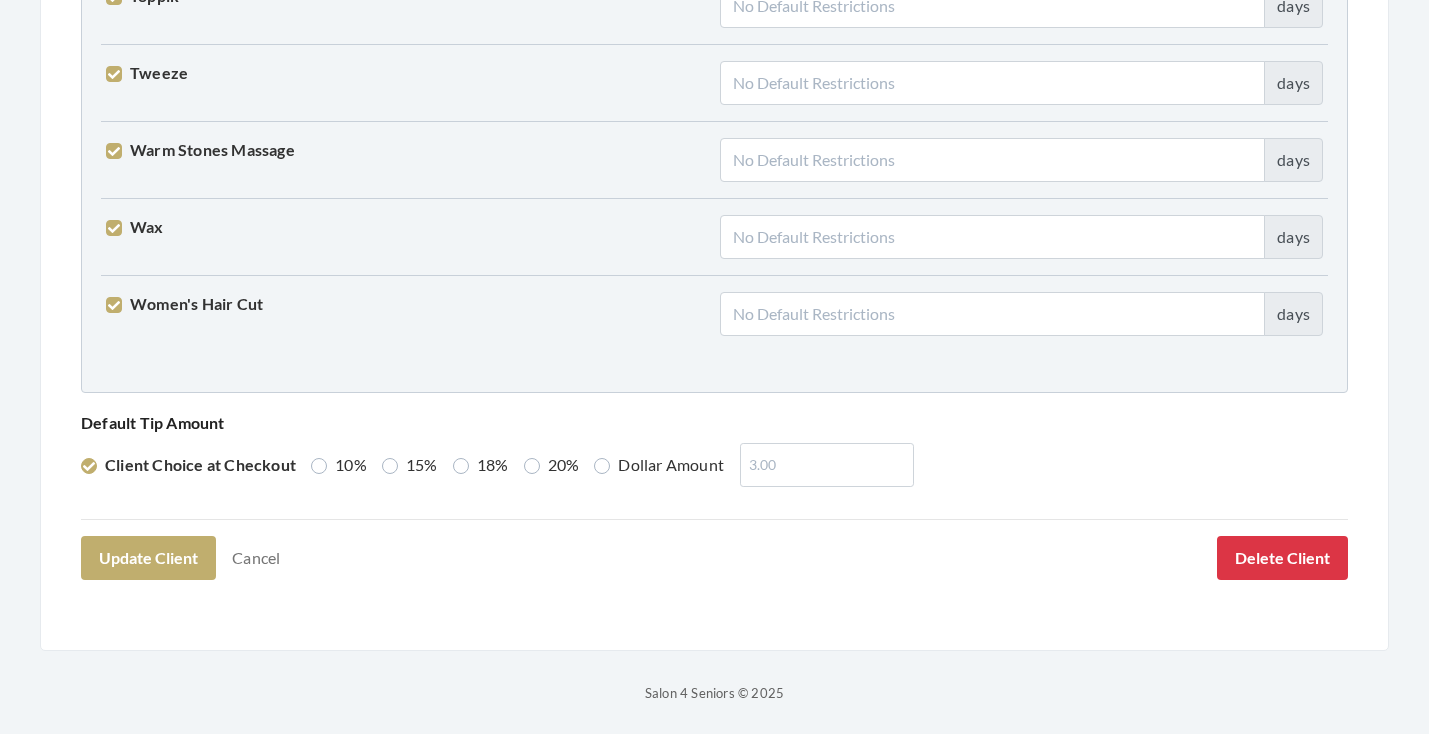 click on "Dollar Amount" at bounding box center [659, 465] 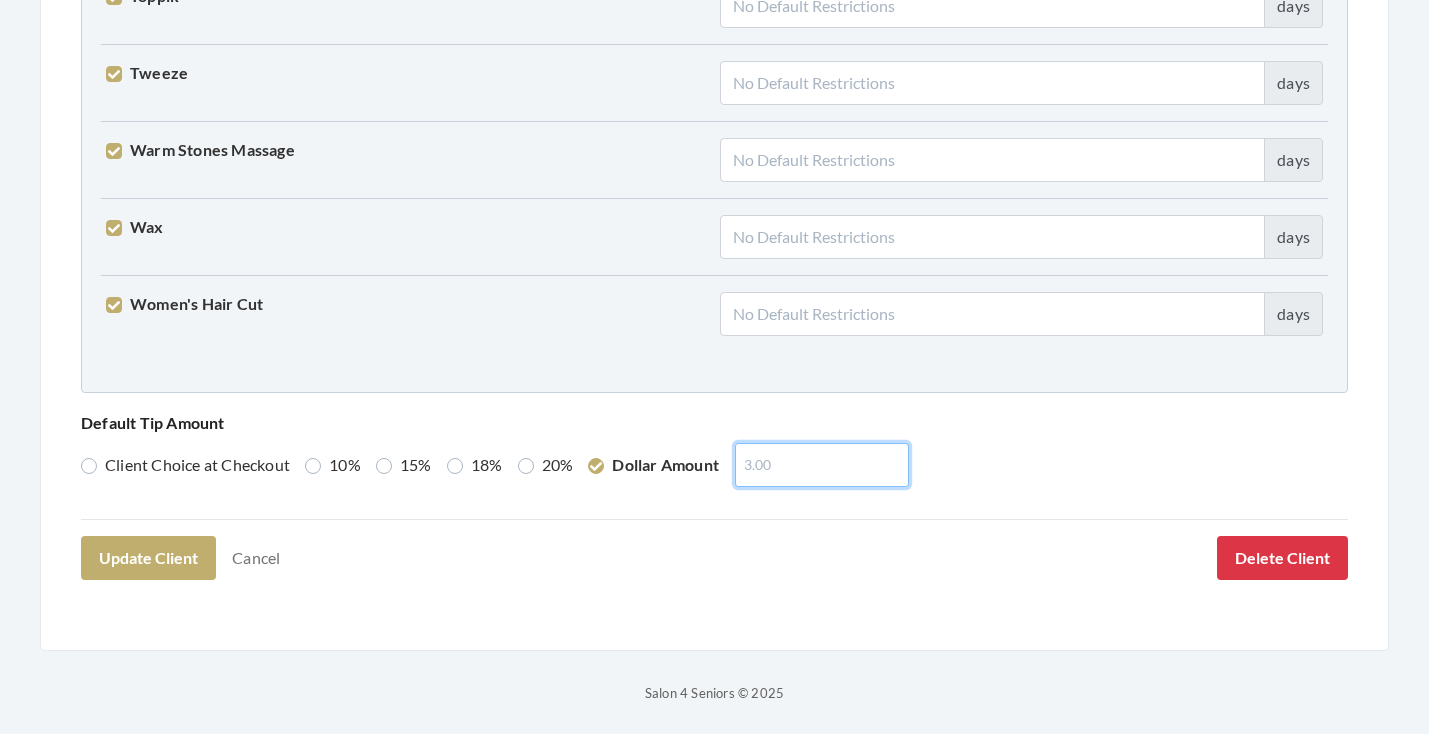 click at bounding box center [822, 465] 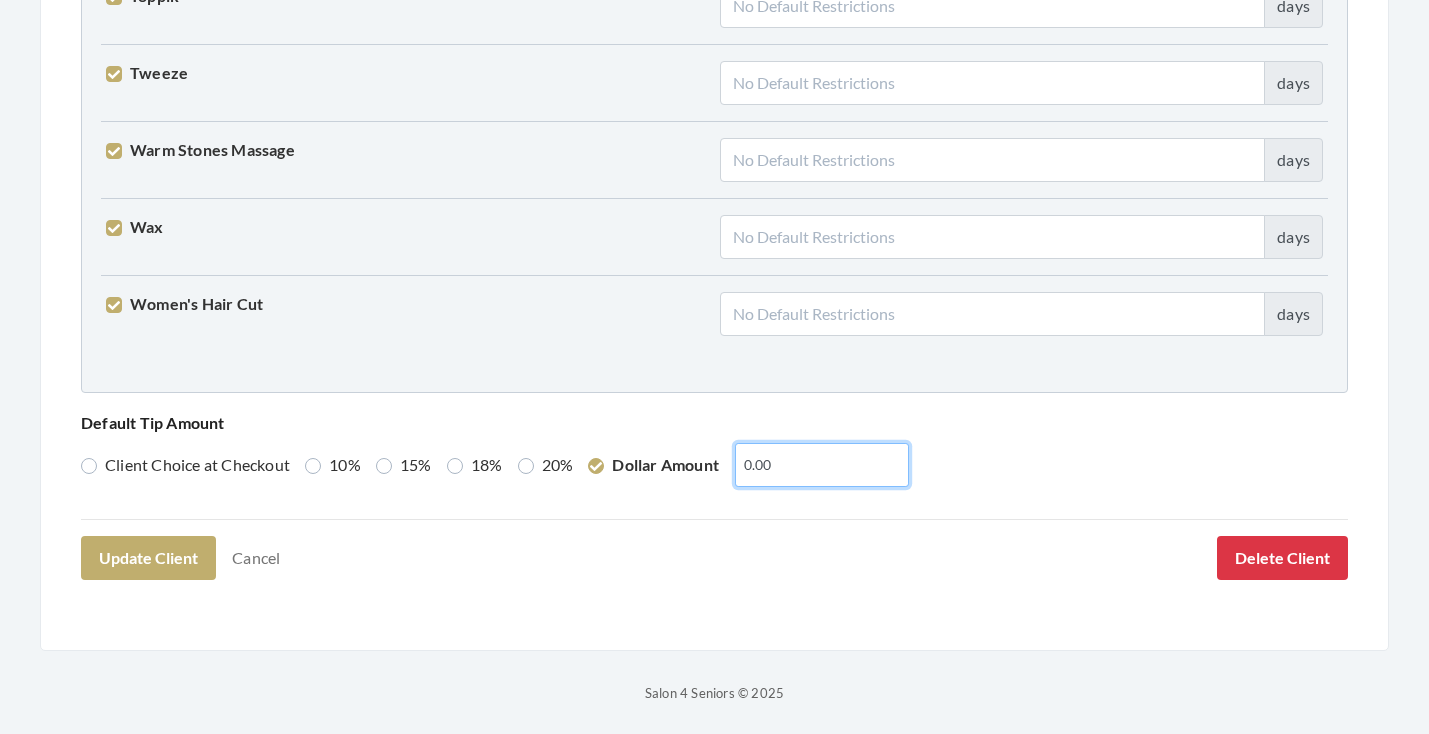 type on "0.00" 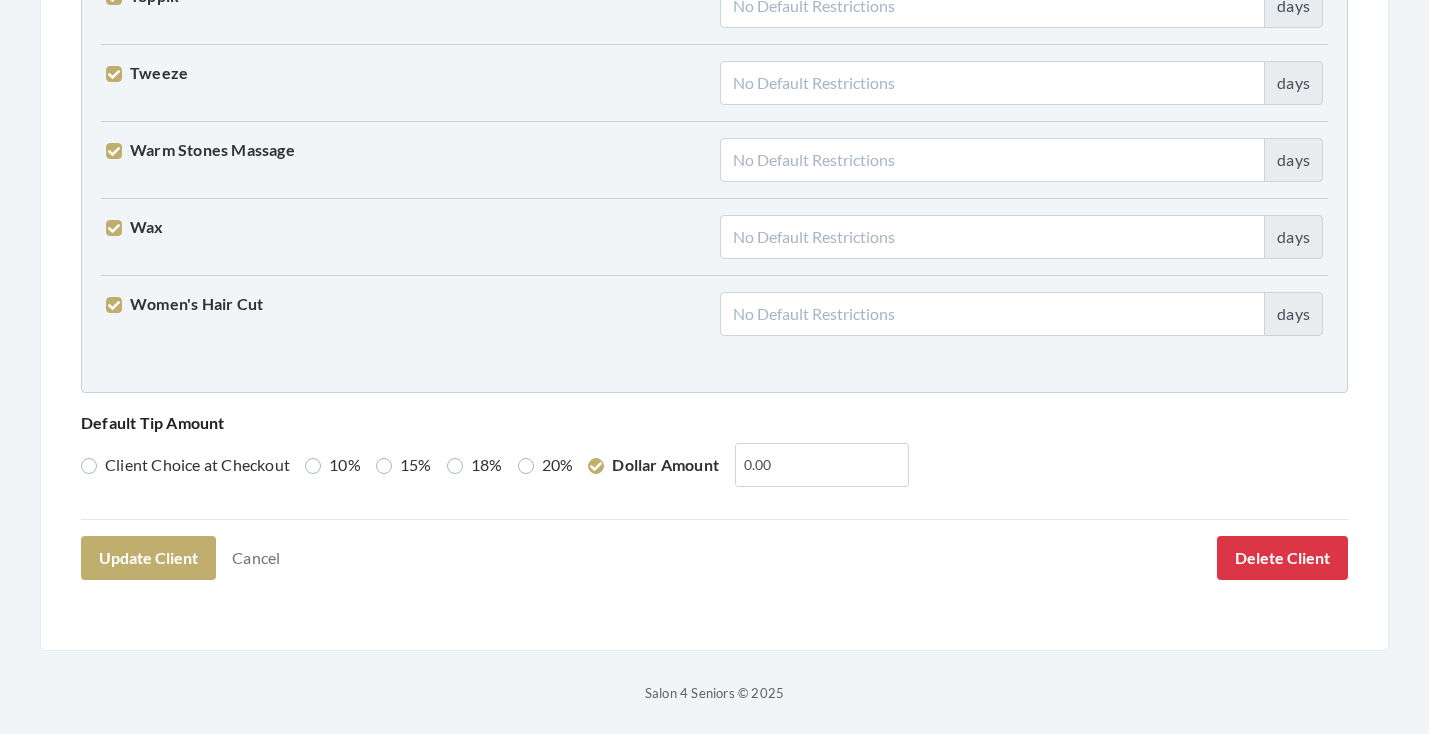 click on "Edit: Katherine Willis
Facility ID: 58 - Room:        Client Information     First Name   KATHERINE   Last Name   WILLIS   Email Address   WILLIS.MANAGEMENT@GMAIL.COM   Phone Number   2052222245   User Address(es)     Address Type   Select One...   Office Address   Home Address   Billing Address   Primary Address     Set this address as the primary address   Address   3320 BURNING TREE DRIVE   Address 2     City   BIRMINGHAM   State   Select One...   Alabama   Alaska   American Samoa   Arizona   Arkansas   California   Colorado   Connecticut   Delaware   District Of Columbia   Federated States Of Micronesia   Florida   Georgia   Guam Gu   Hawaii   Idaho   Illinois   Indiana   Iowa   Kansas   Kentucky   Louisiana   Maine   Marshall Islands   Maryland   Massachusetts   Michigan   Minnesota   Mississippi   Missouri   Montana   Nebraska   Nevada   New Hampshire   New Jersey   New Mexico   New York   North Carolina   North Dakota   Northern Mariana Islands   Ohio   Oklahoma   Oregon   Palau" at bounding box center (714, -2148) 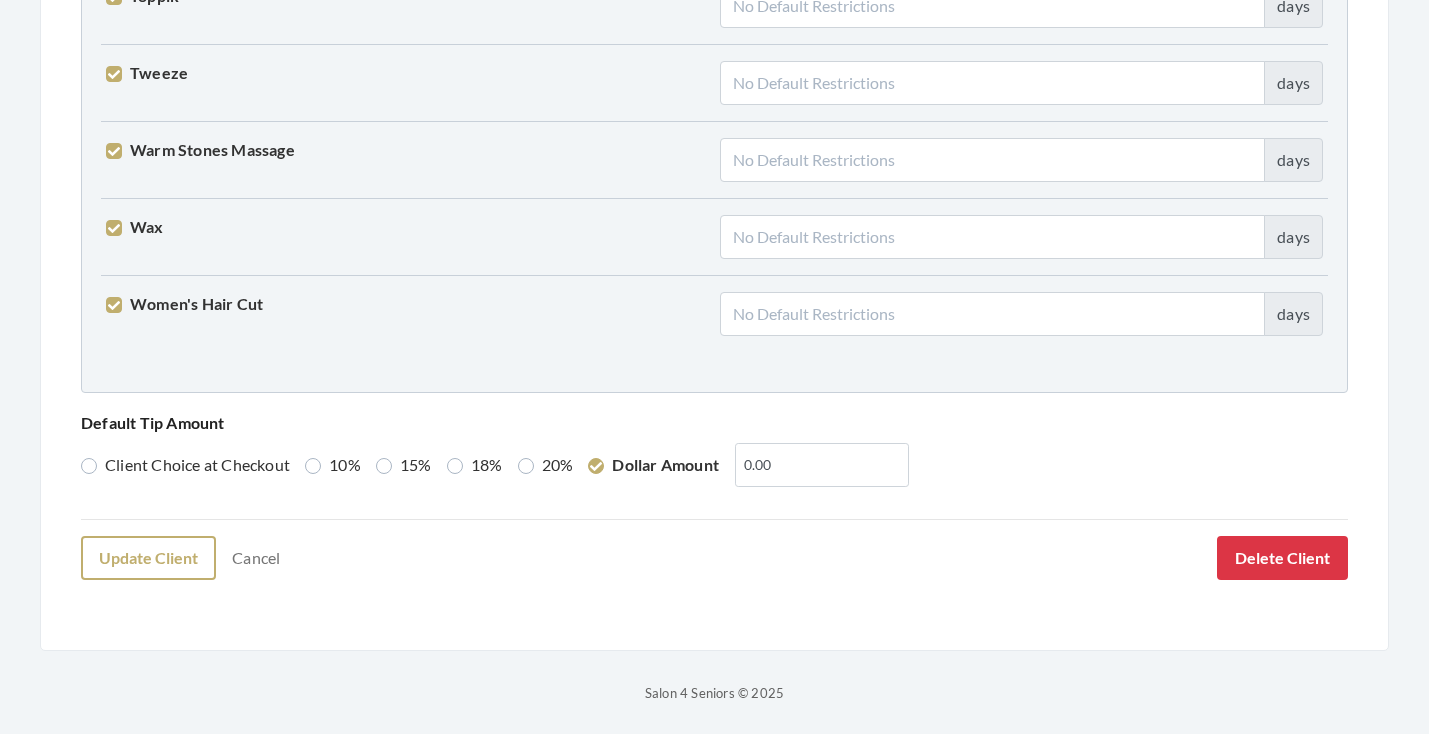 click on "Update Client" at bounding box center (148, 558) 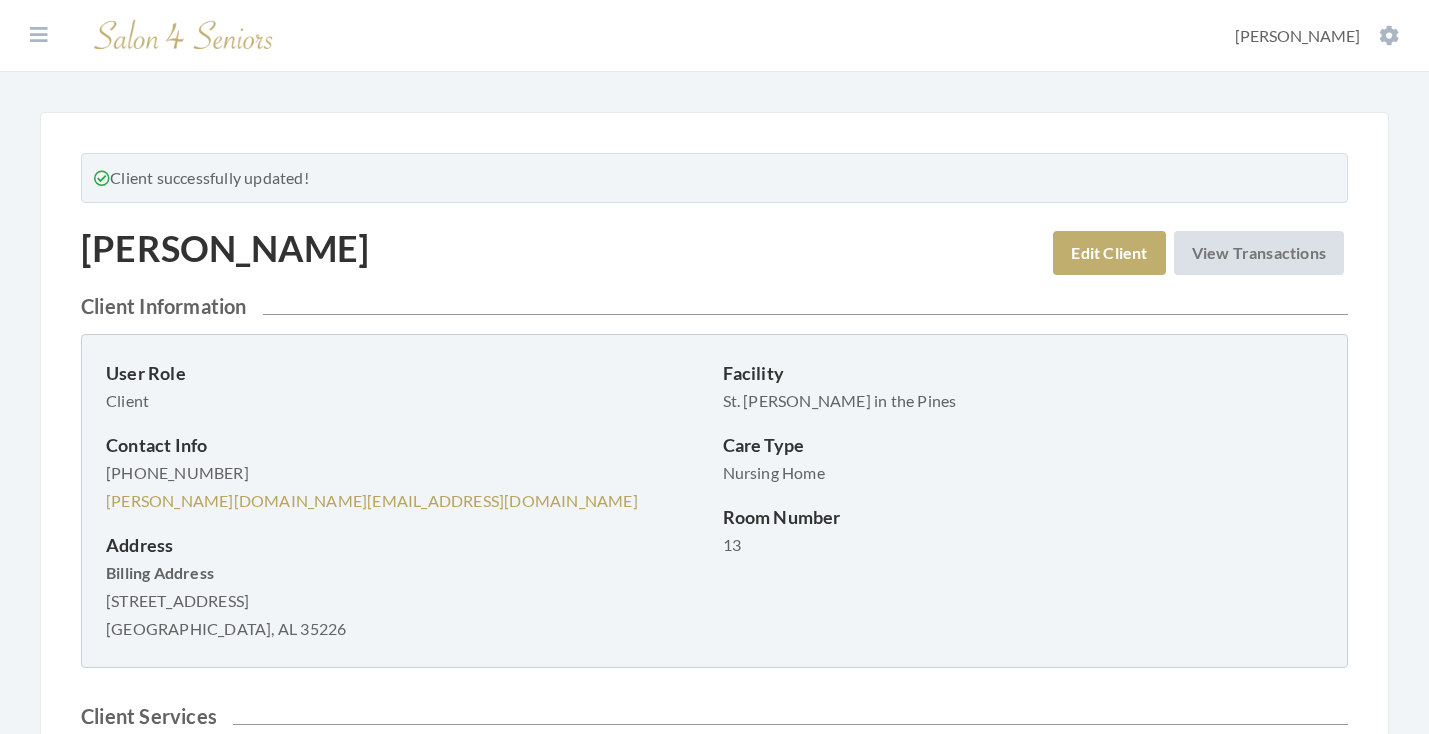 scroll, scrollTop: 0, scrollLeft: 0, axis: both 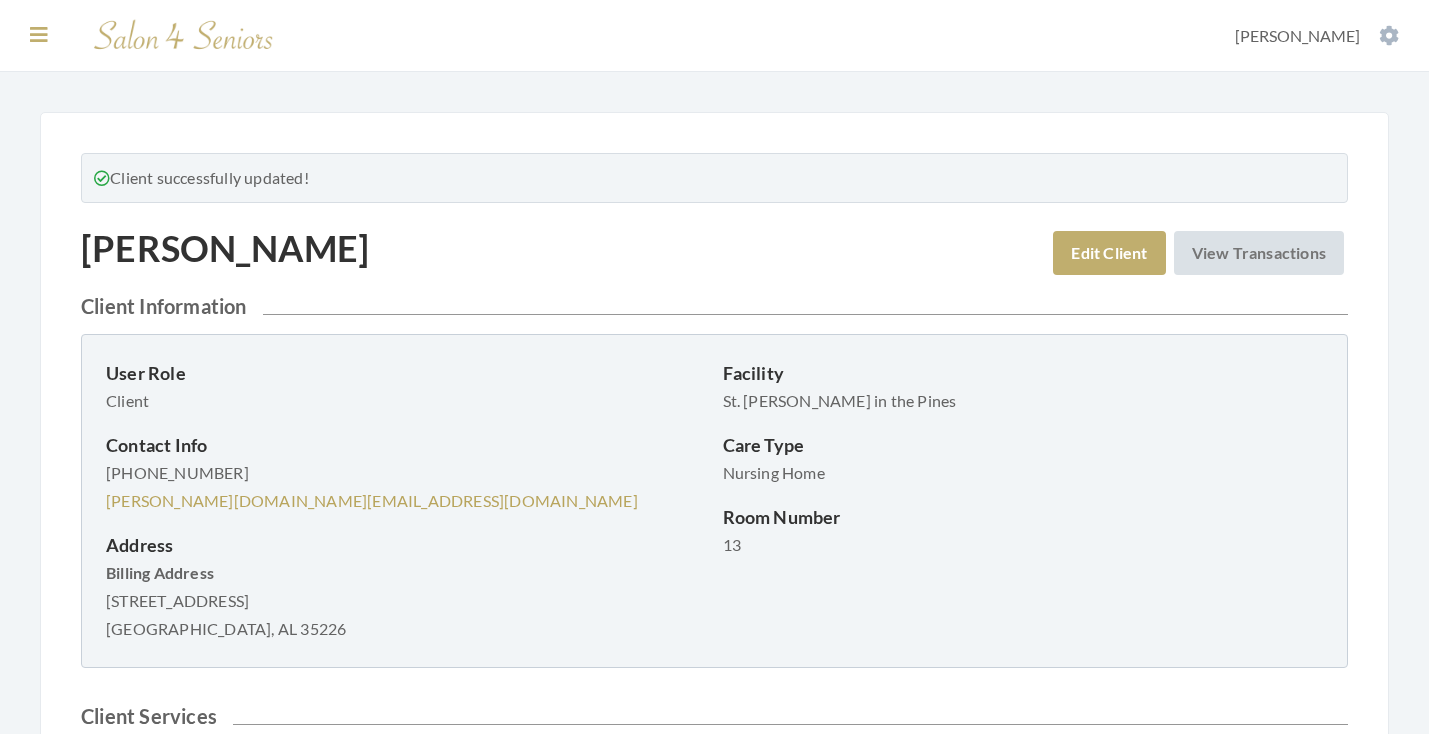click at bounding box center (39, 35) 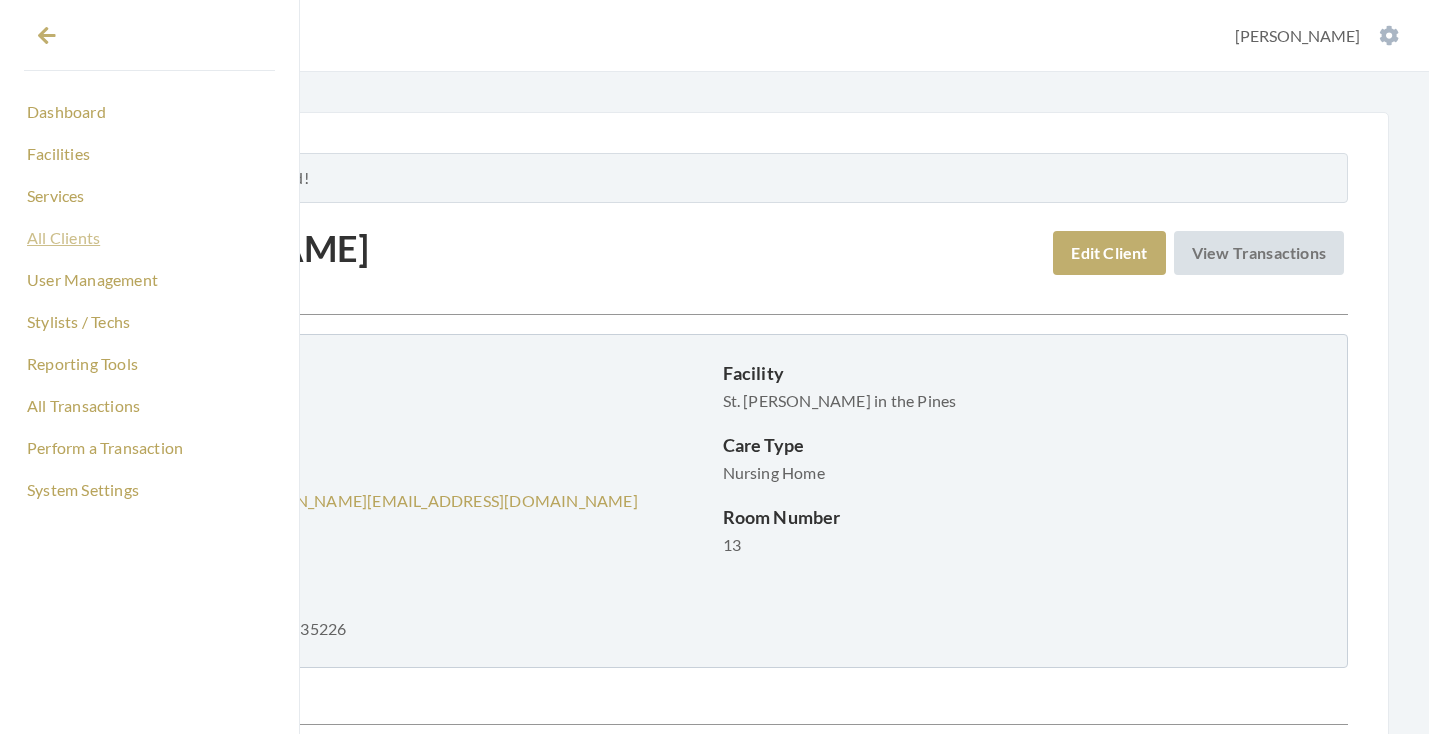click on "All Clients" at bounding box center (149, 238) 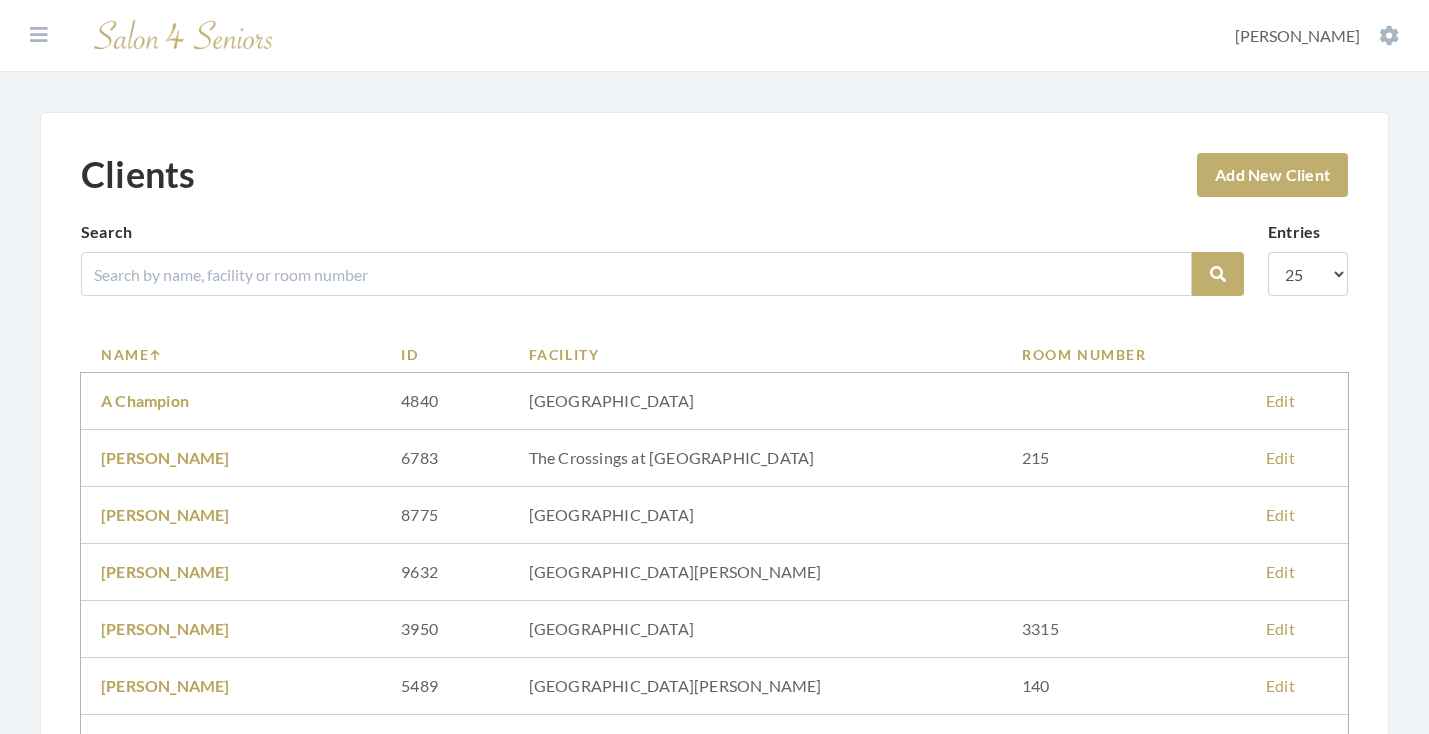 scroll, scrollTop: 0, scrollLeft: 0, axis: both 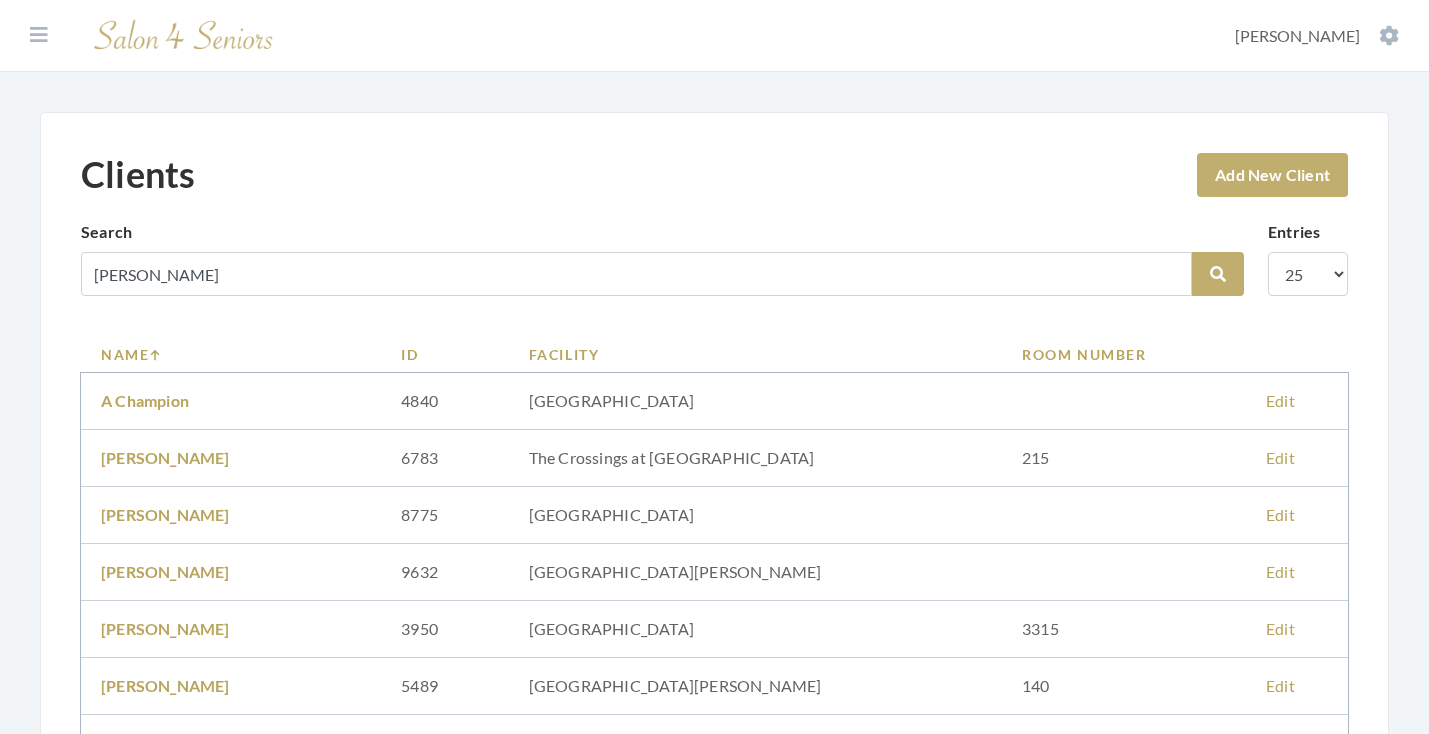 type on "GRIFFITH" 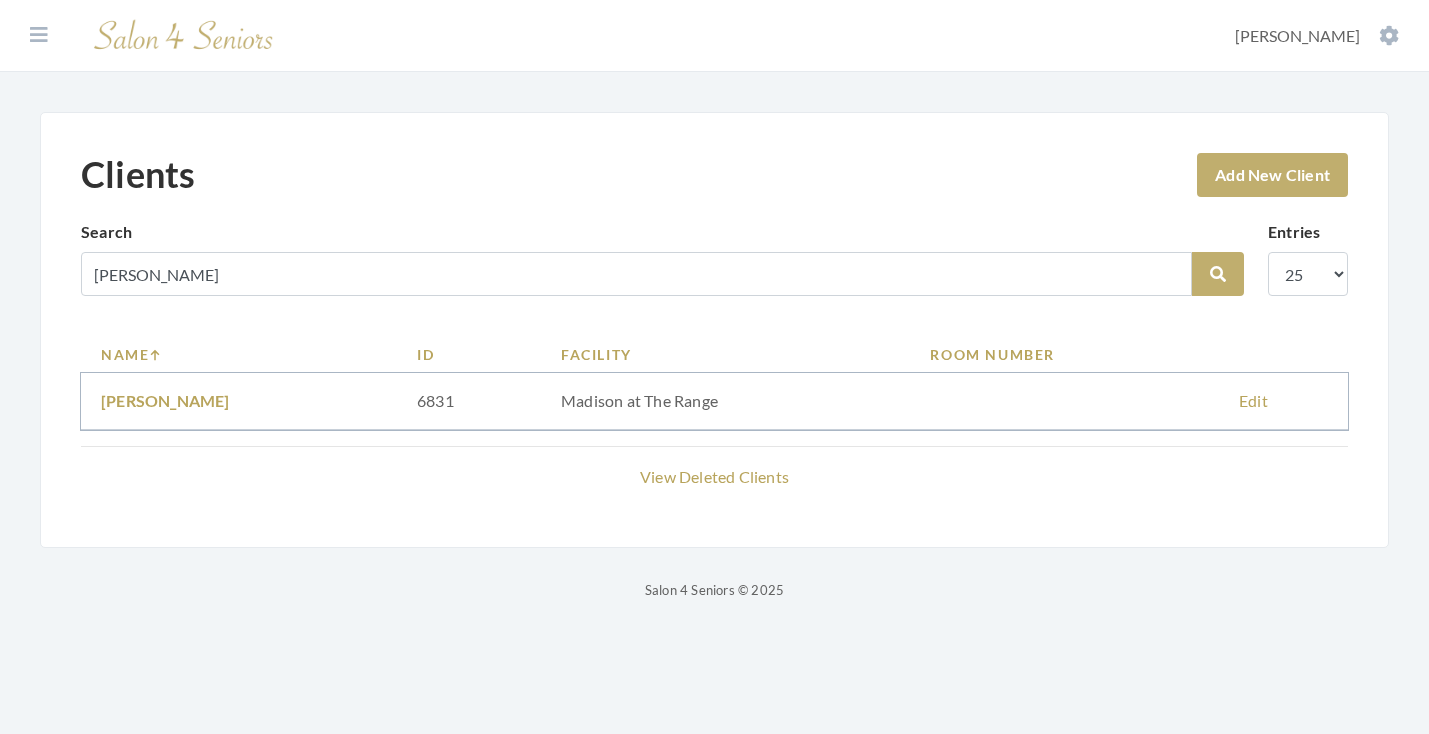 scroll, scrollTop: 0, scrollLeft: 0, axis: both 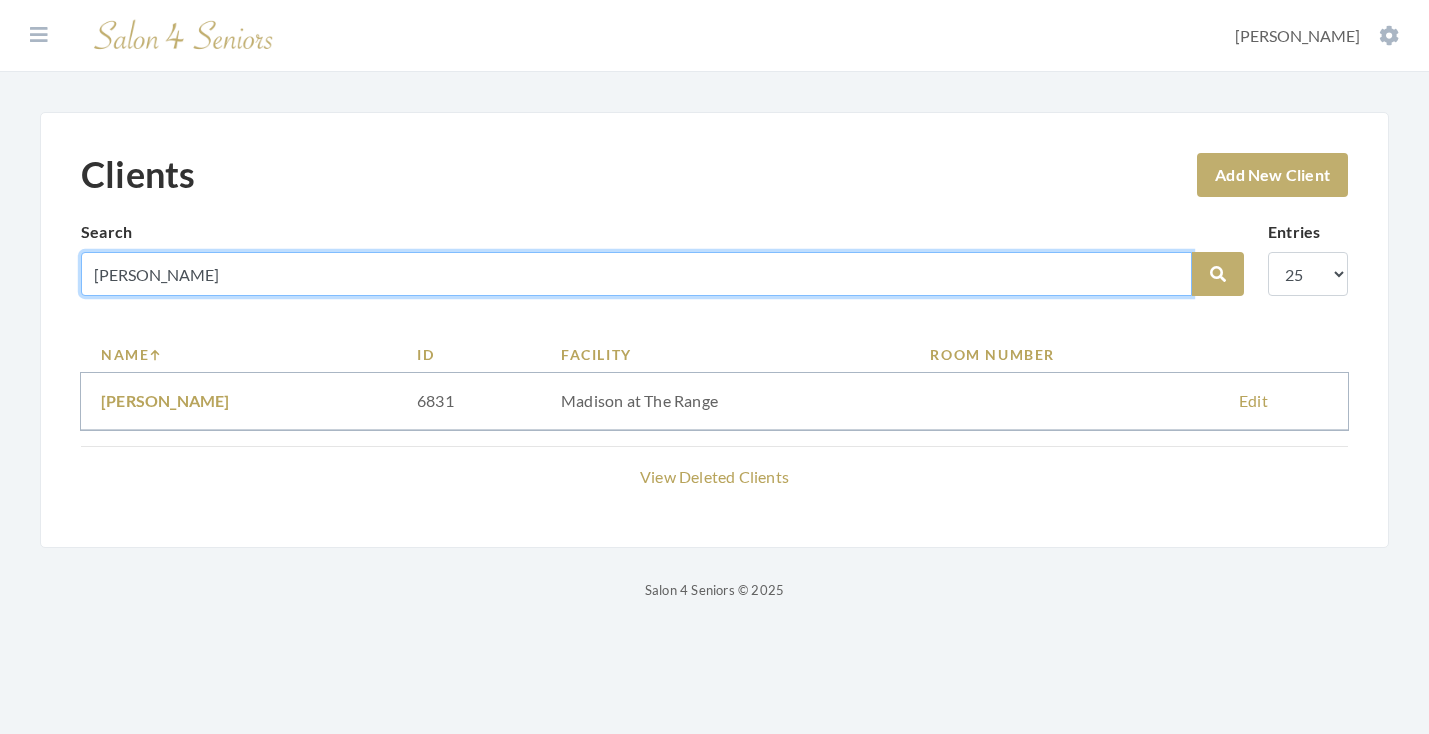 click on "[PERSON_NAME]" at bounding box center (636, 274) 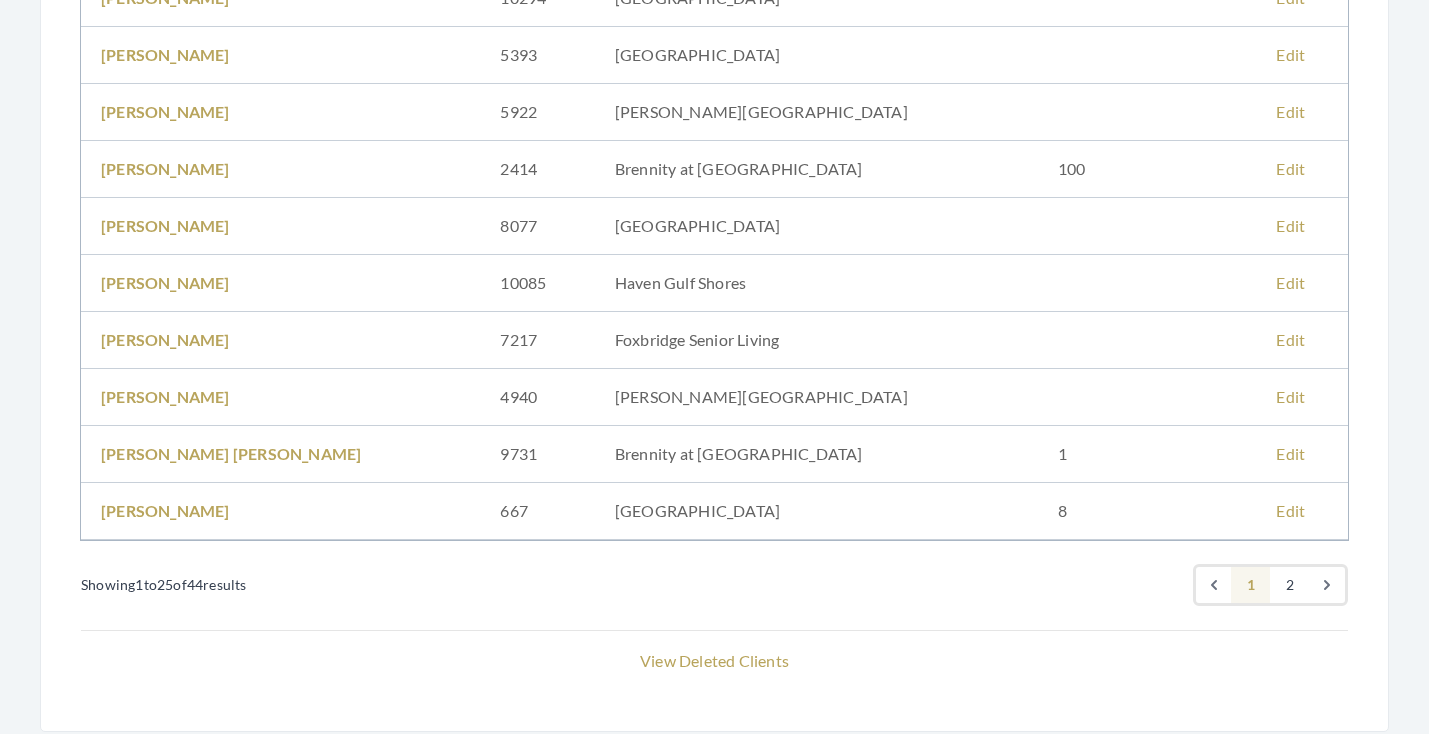 scroll, scrollTop: 1307, scrollLeft: 0, axis: vertical 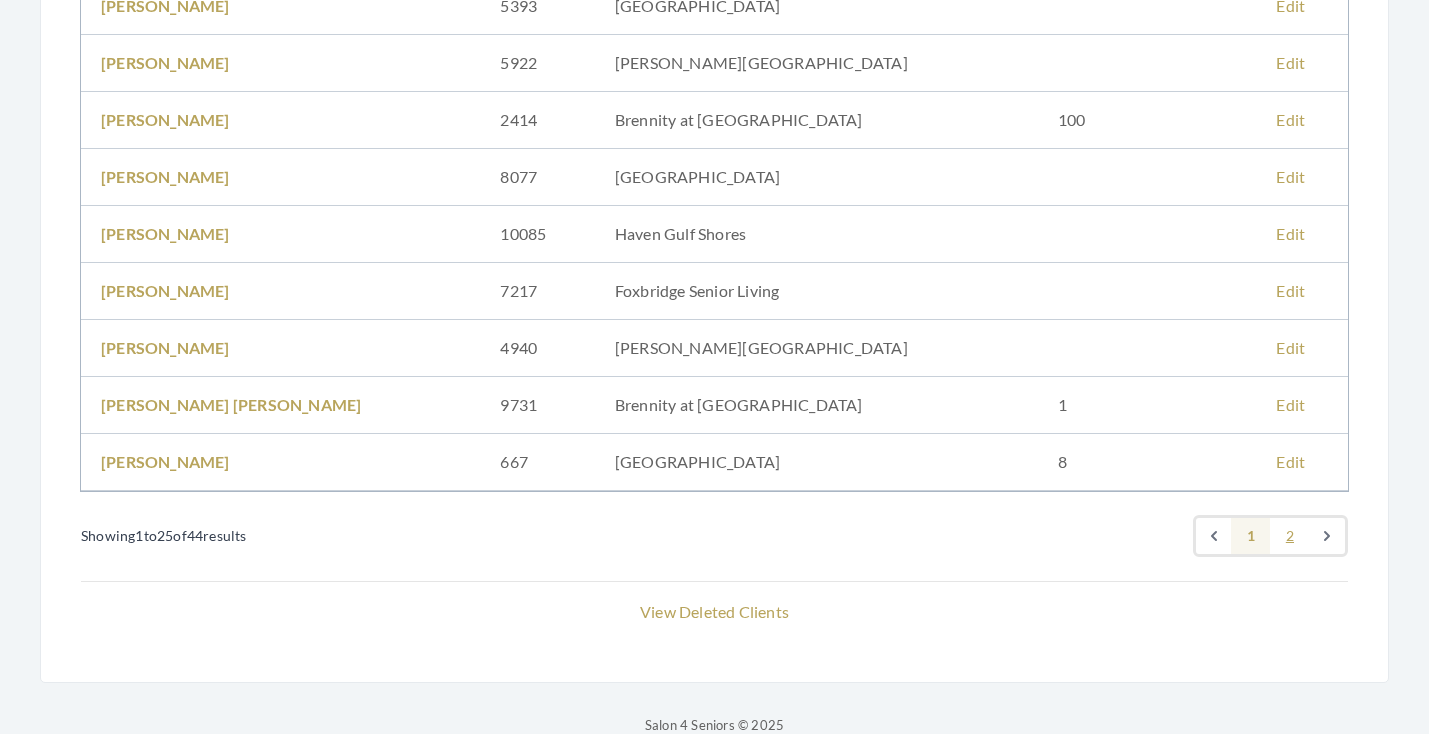 click on "2" at bounding box center (1290, 536) 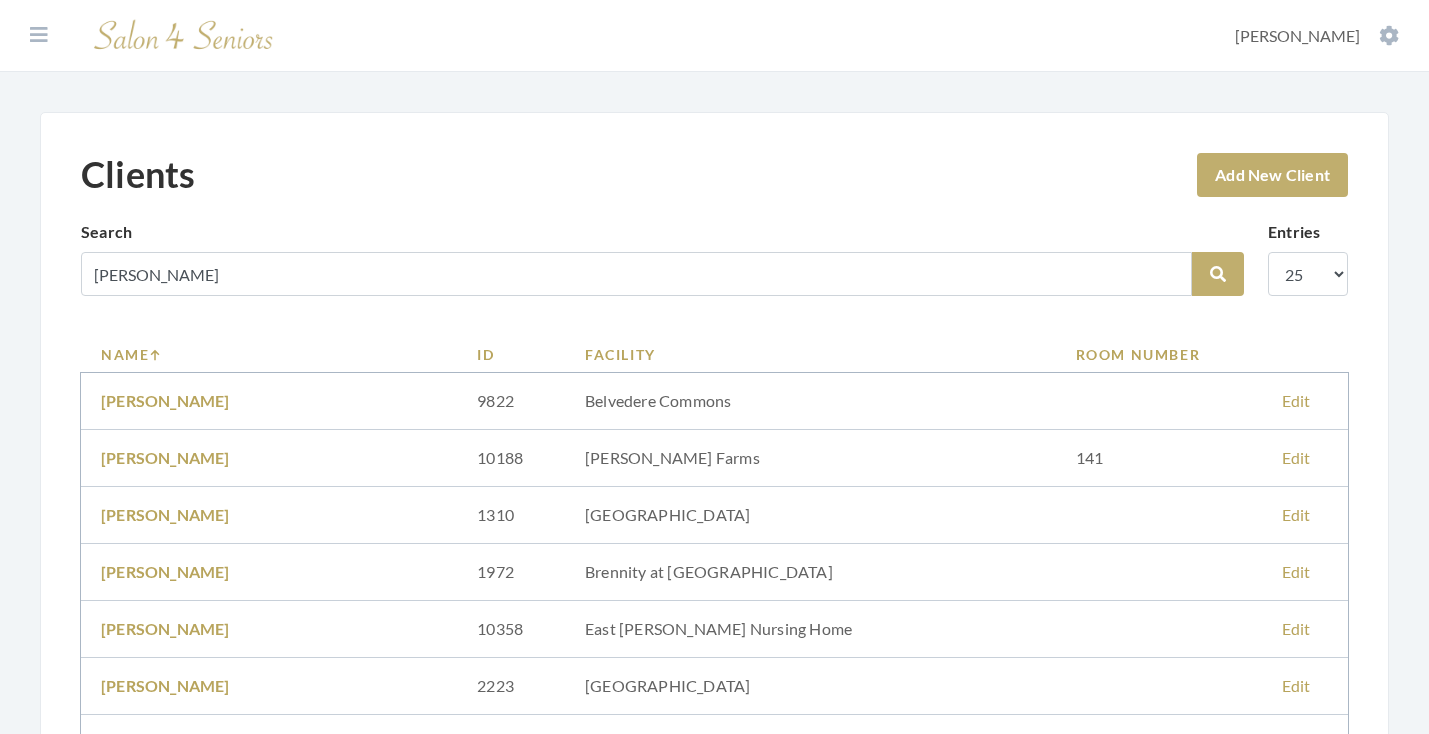 scroll, scrollTop: 0, scrollLeft: 0, axis: both 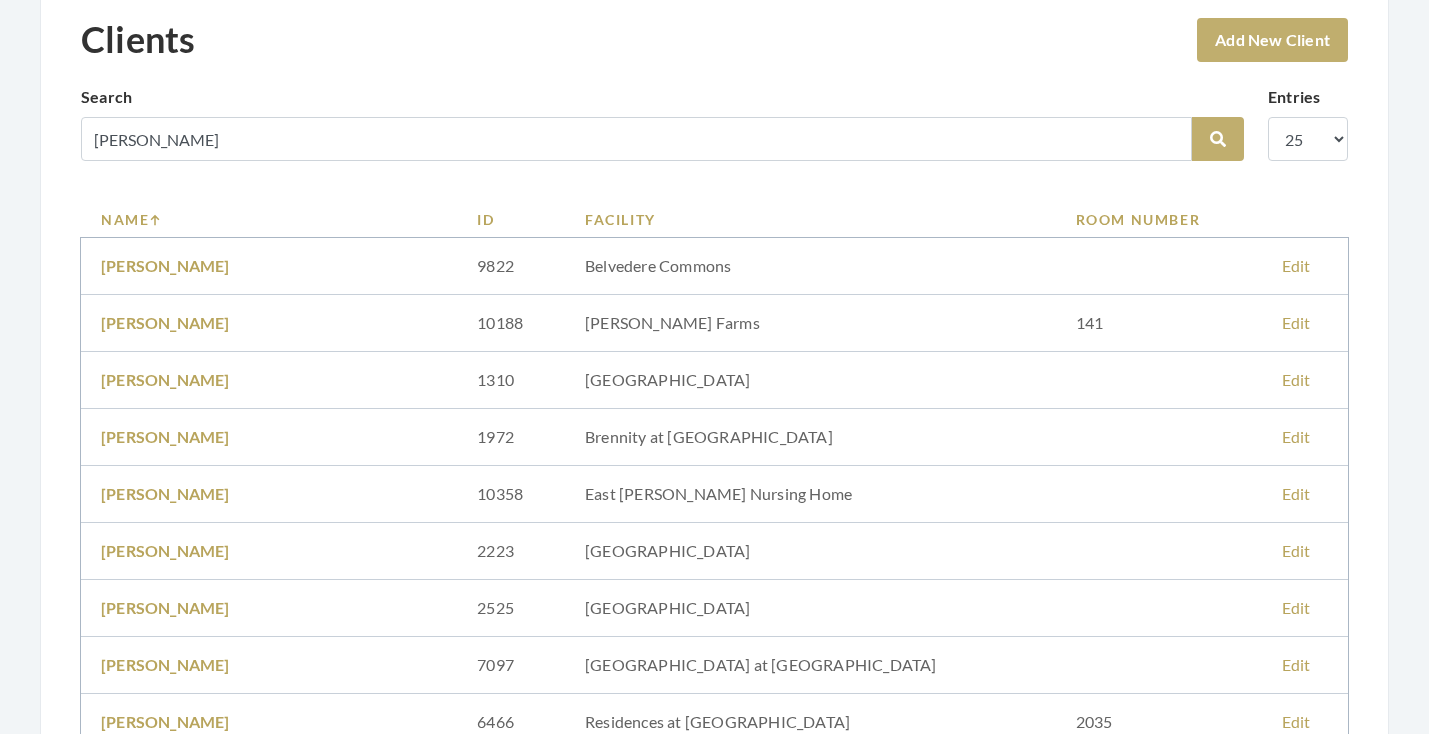 click on "[PERSON_NAME]" at bounding box center [165, 322] 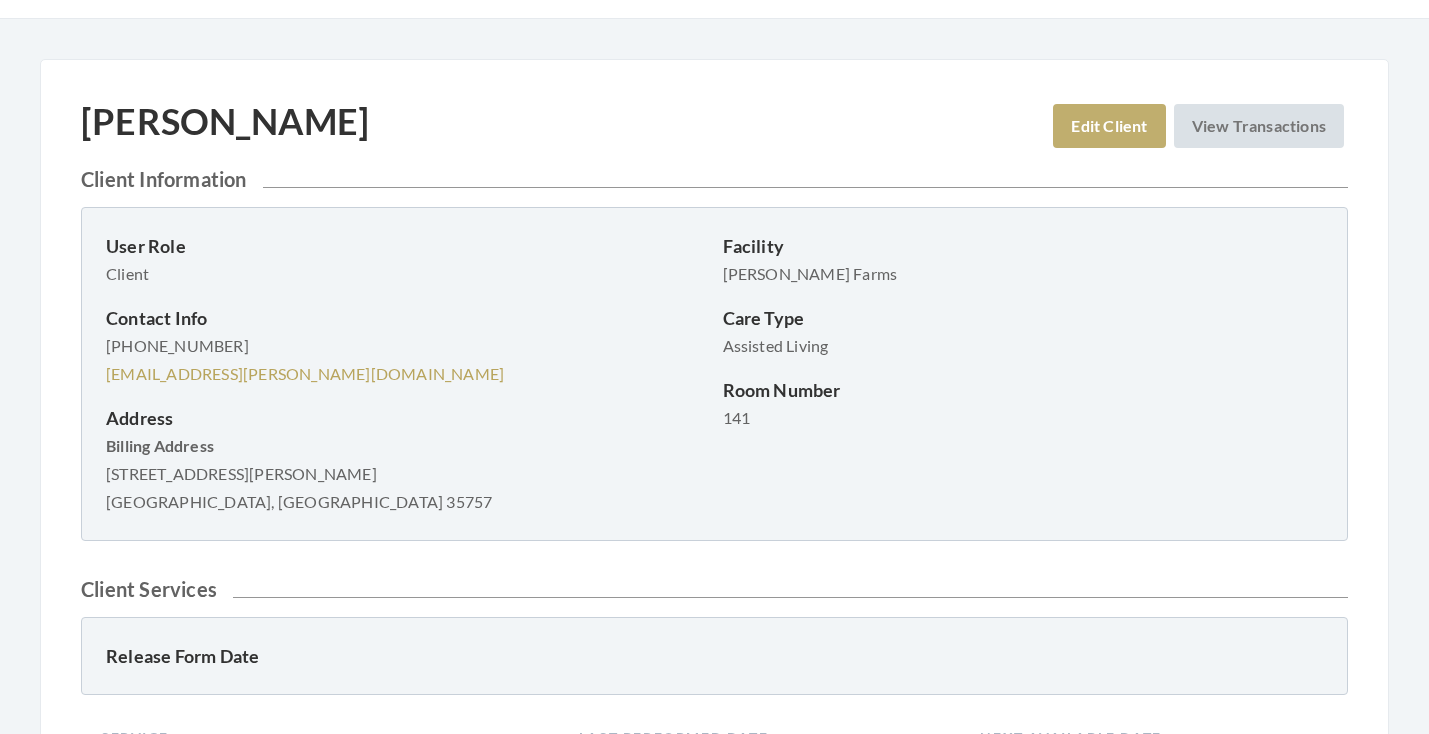 scroll, scrollTop: 63, scrollLeft: 0, axis: vertical 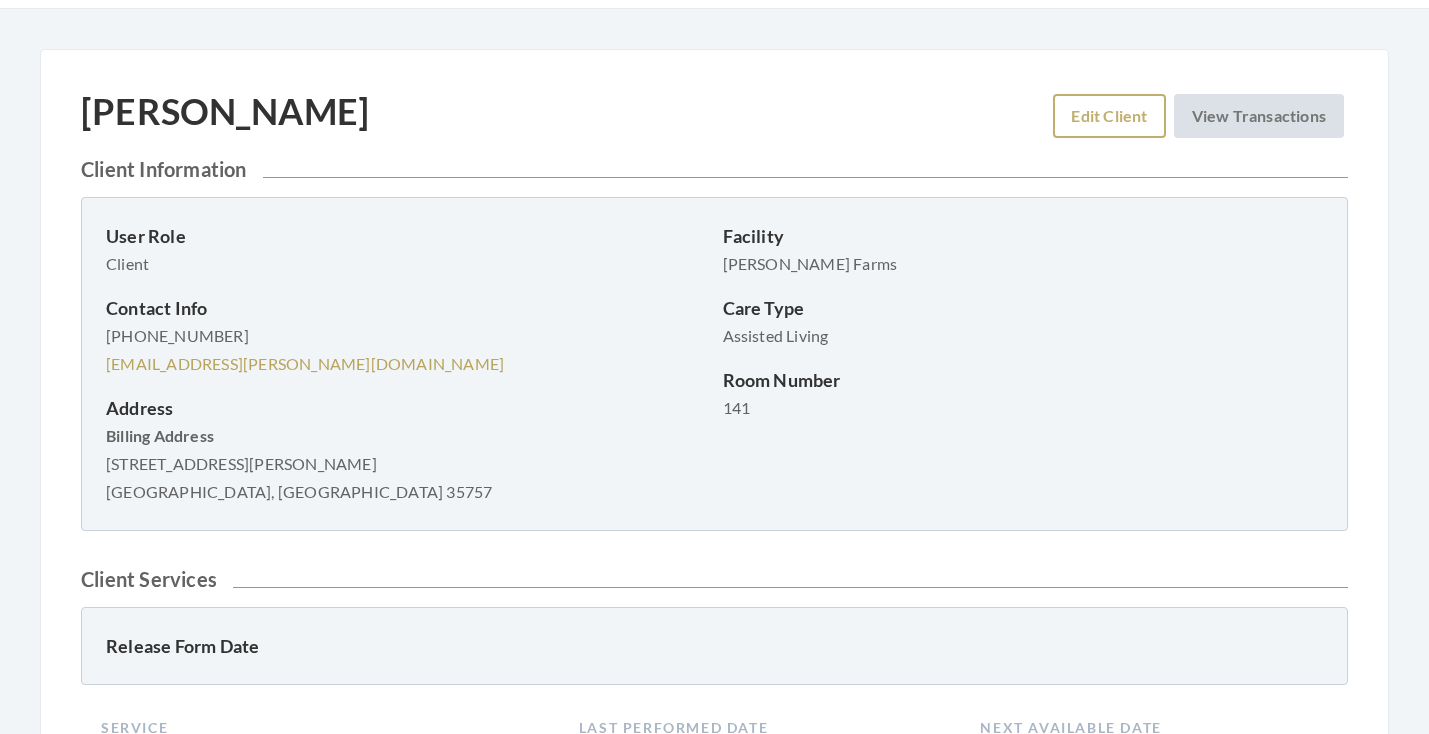 click on "Edit Client" at bounding box center [1109, 116] 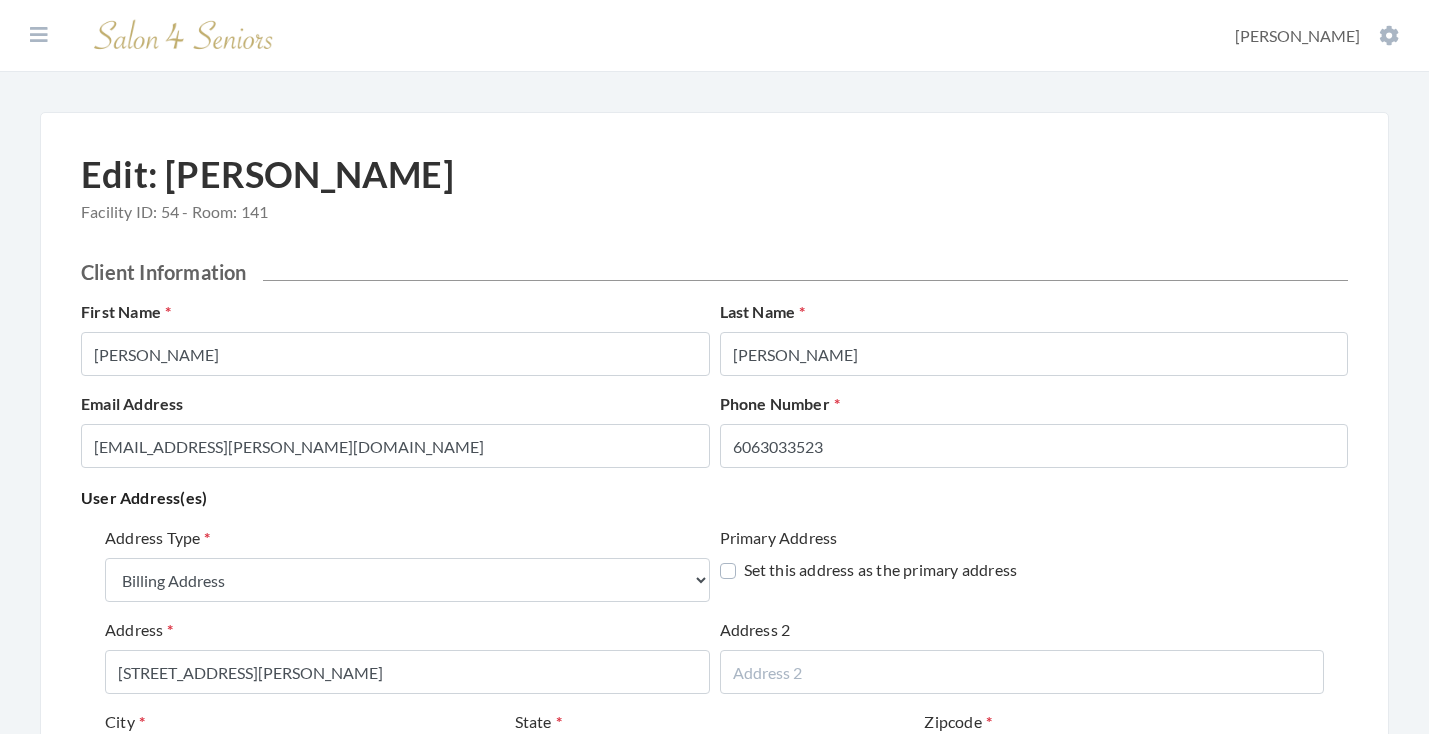 select on "billing" 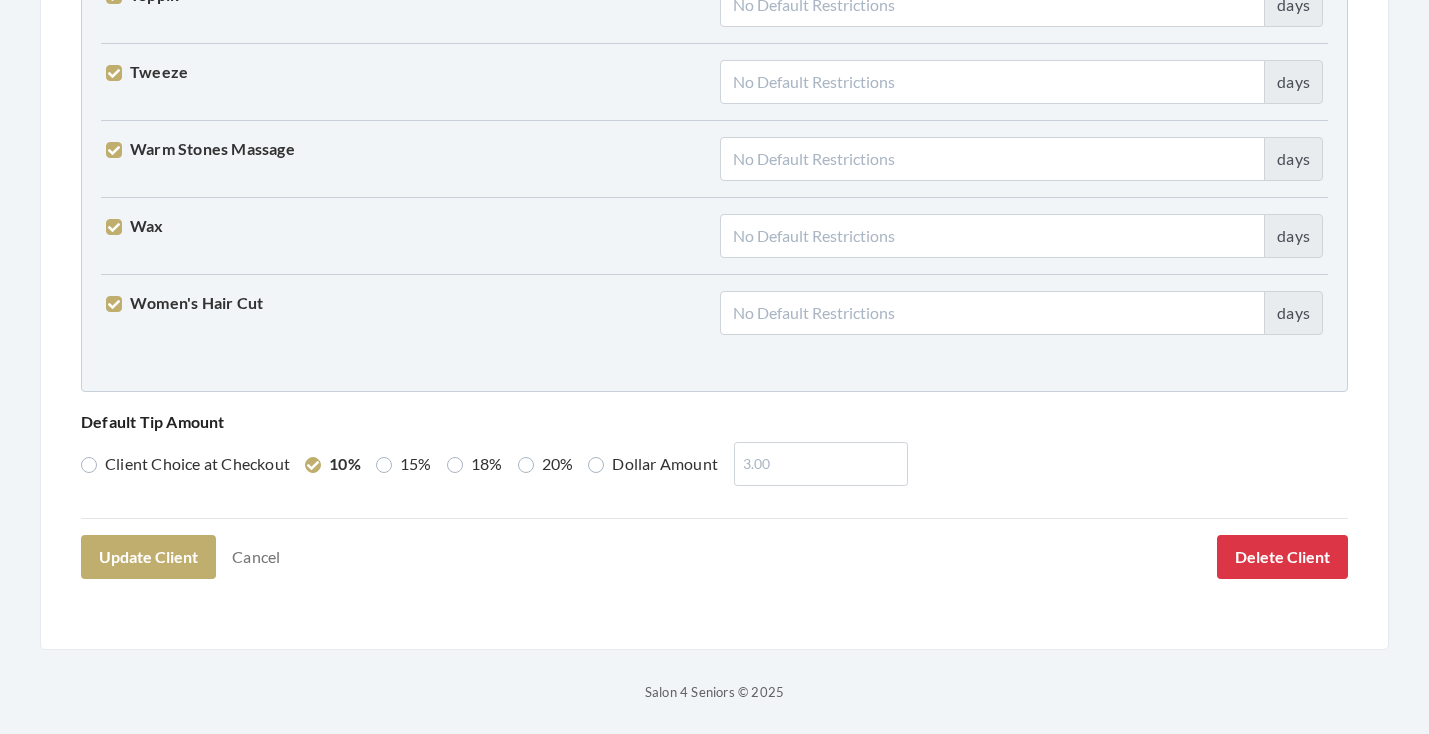 scroll, scrollTop: 5059, scrollLeft: 0, axis: vertical 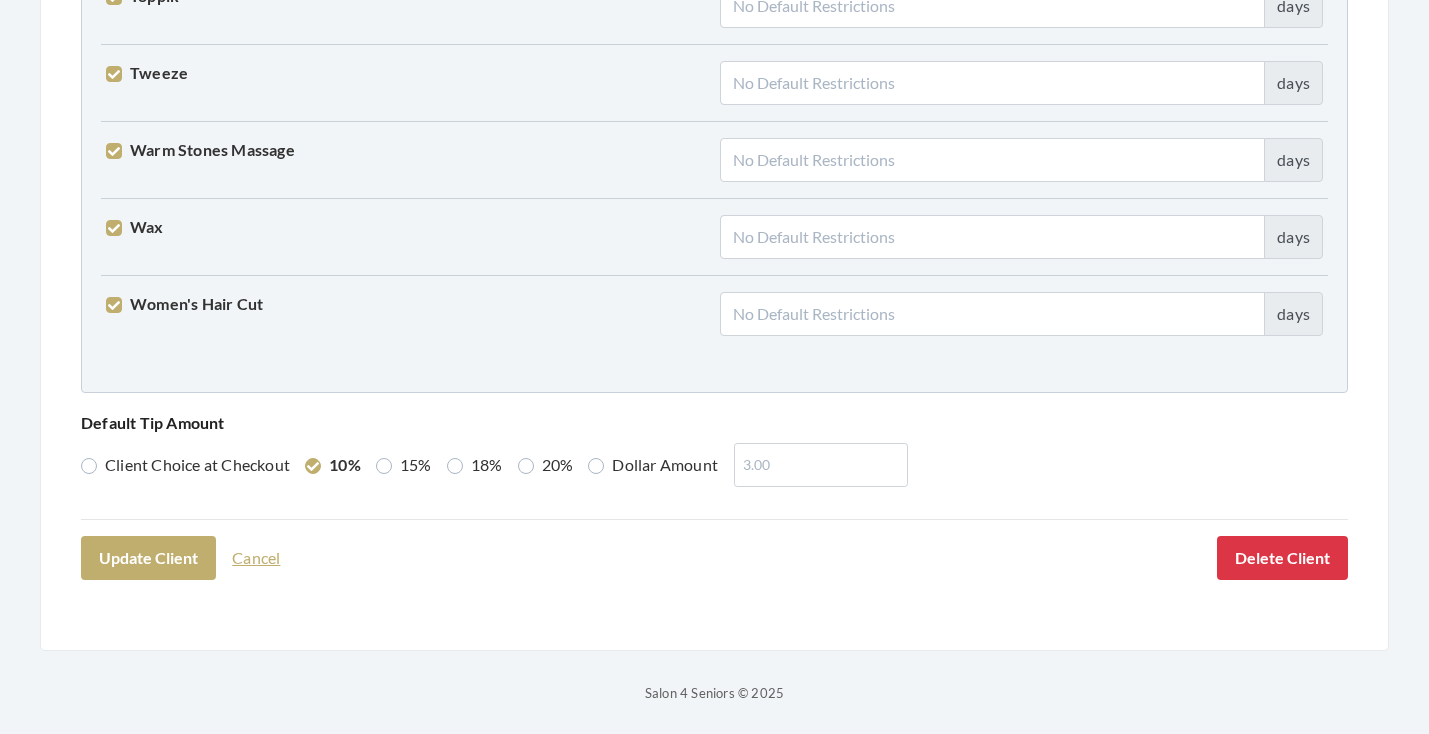 click on "Cancel" at bounding box center (256, 558) 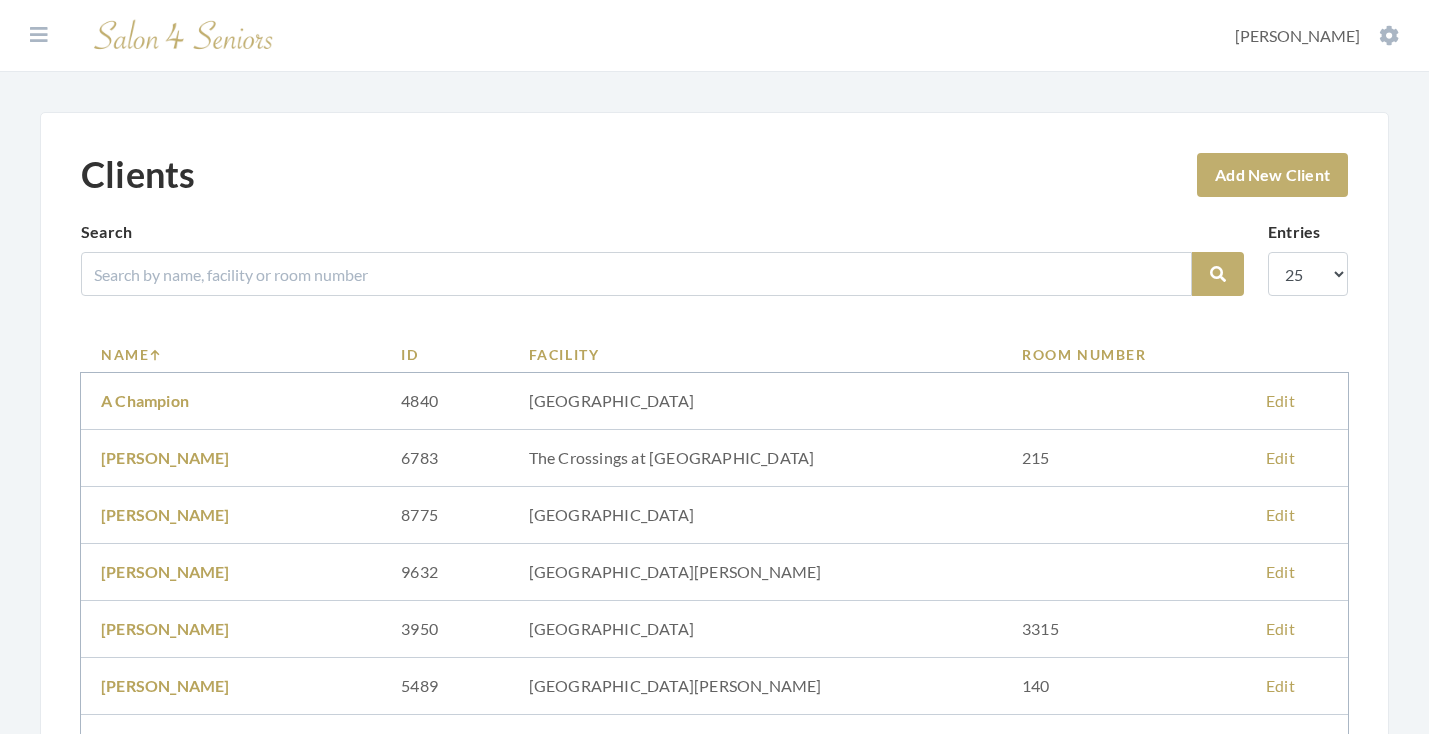 scroll, scrollTop: 0, scrollLeft: 0, axis: both 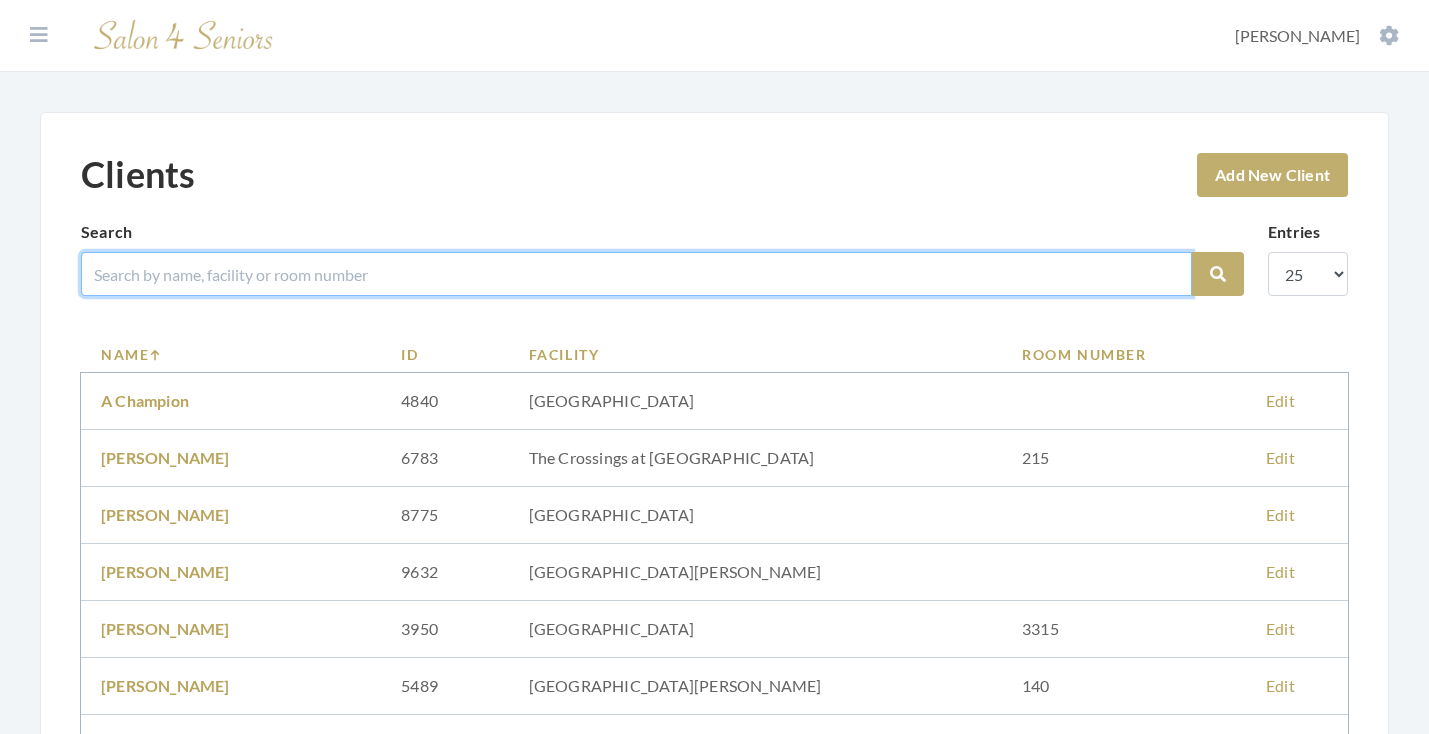 click at bounding box center (636, 274) 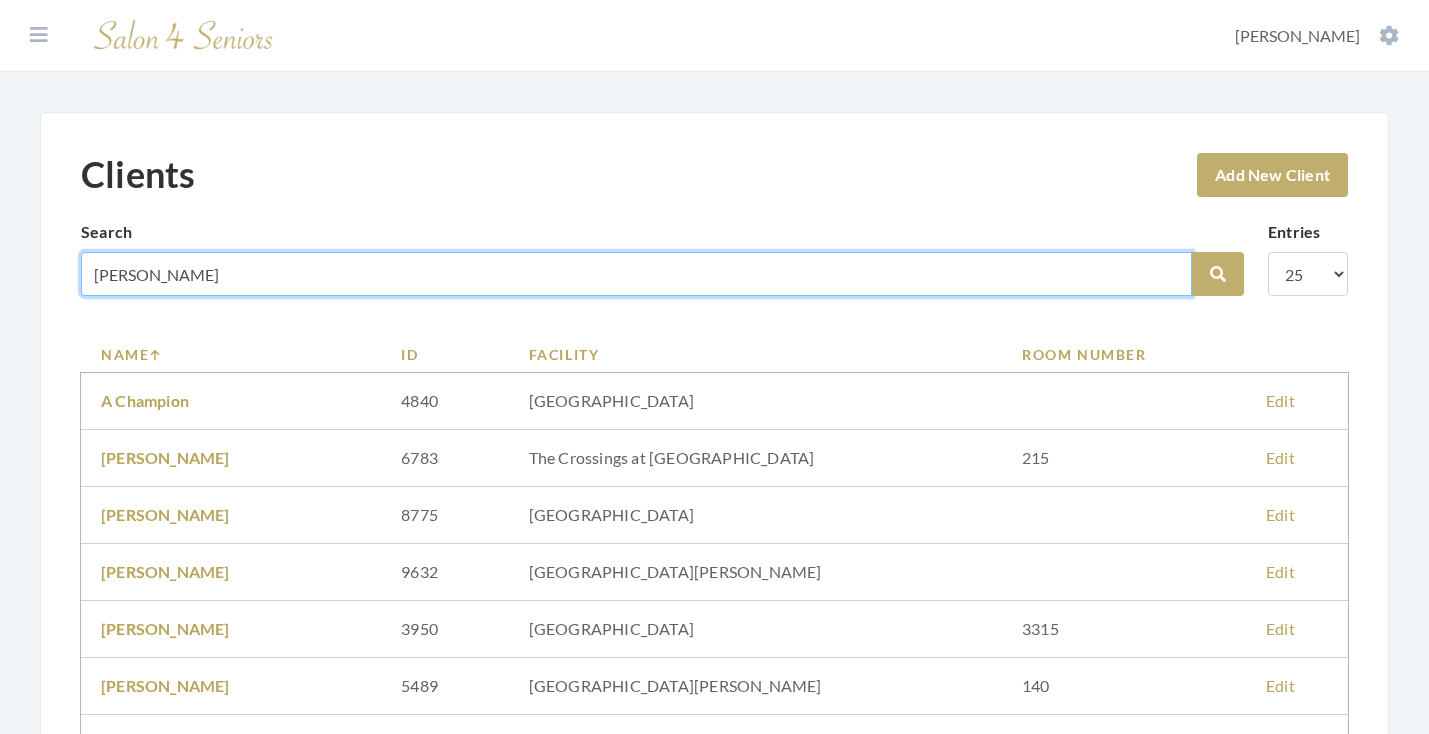 type on "[PERSON_NAME]" 